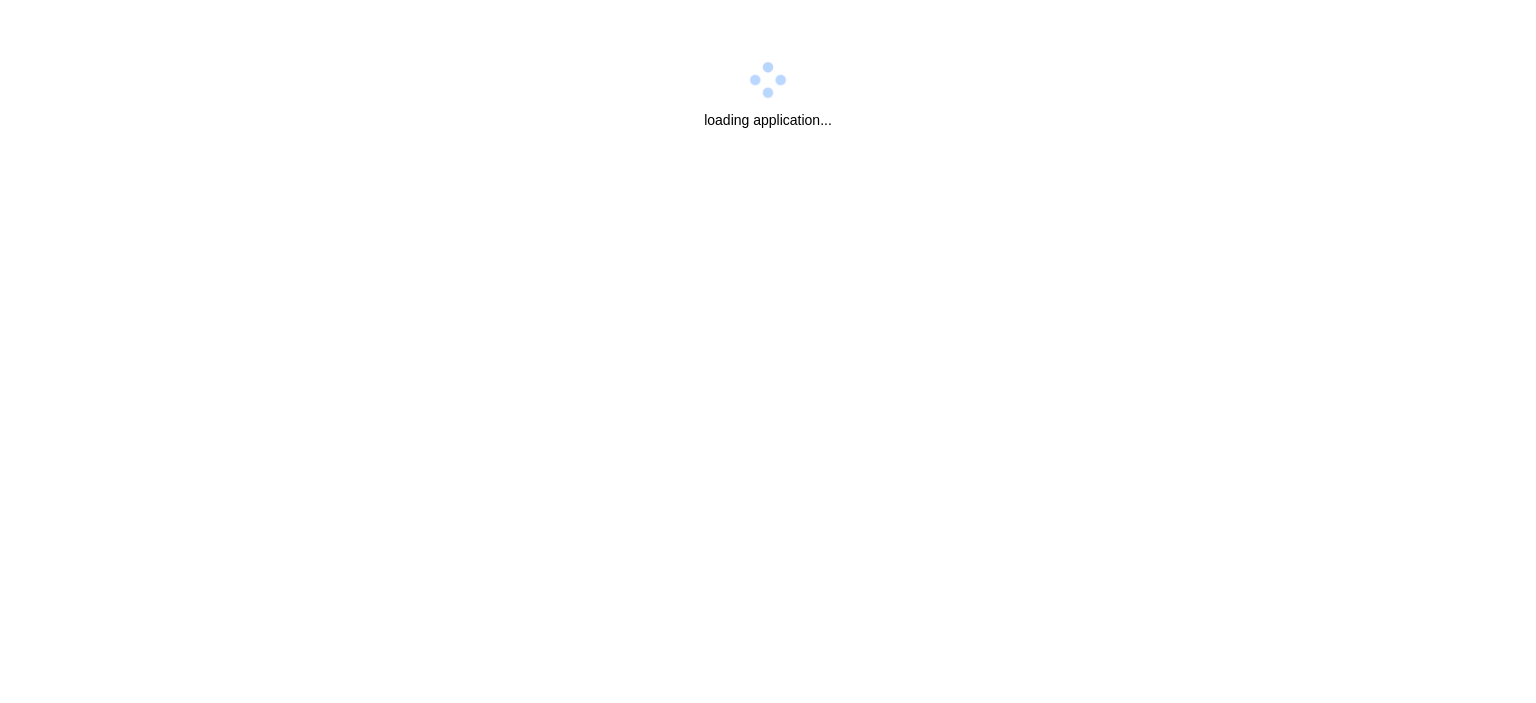 scroll, scrollTop: 0, scrollLeft: 0, axis: both 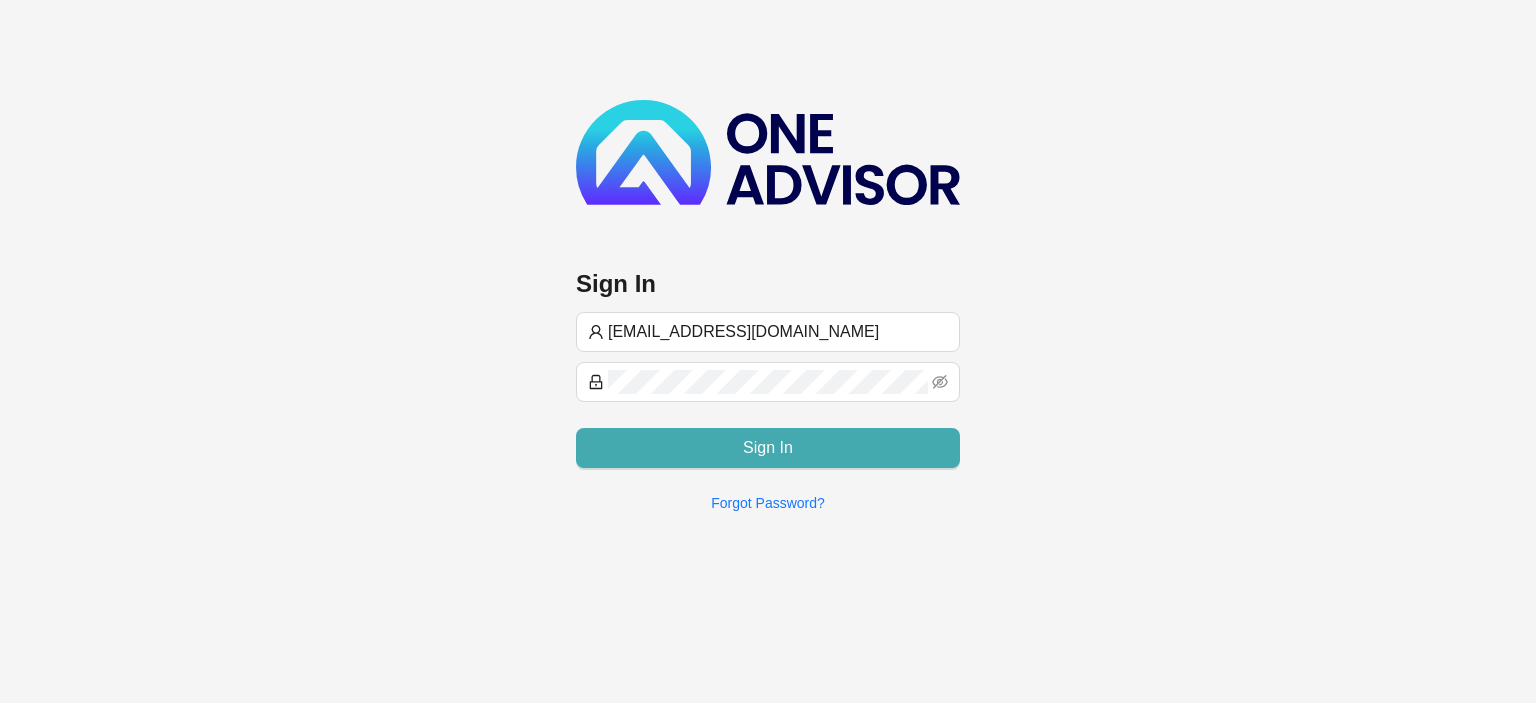type on "[EMAIL_ADDRESS][DOMAIN_NAME]" 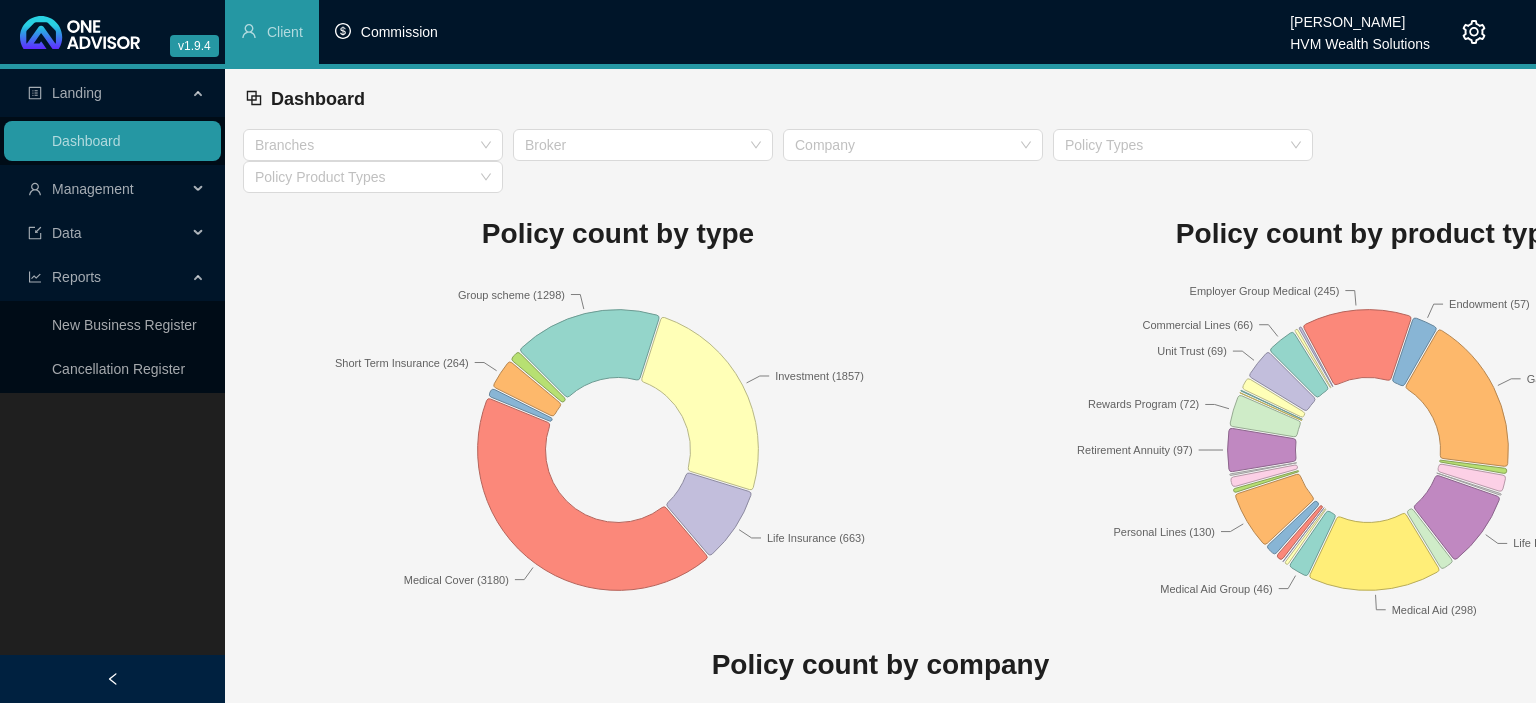 click on "Commission" at bounding box center [399, 32] 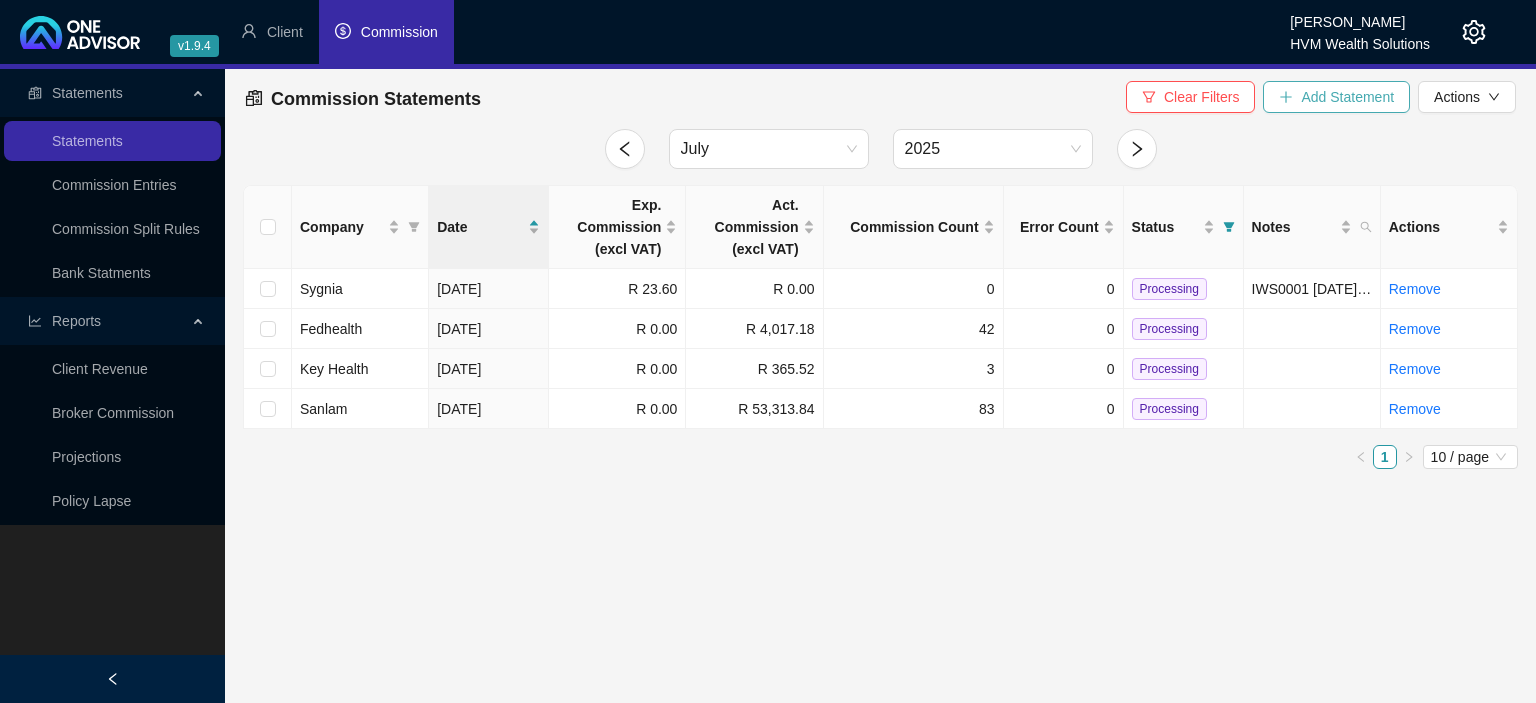 click on "Add Statement" at bounding box center [1347, 97] 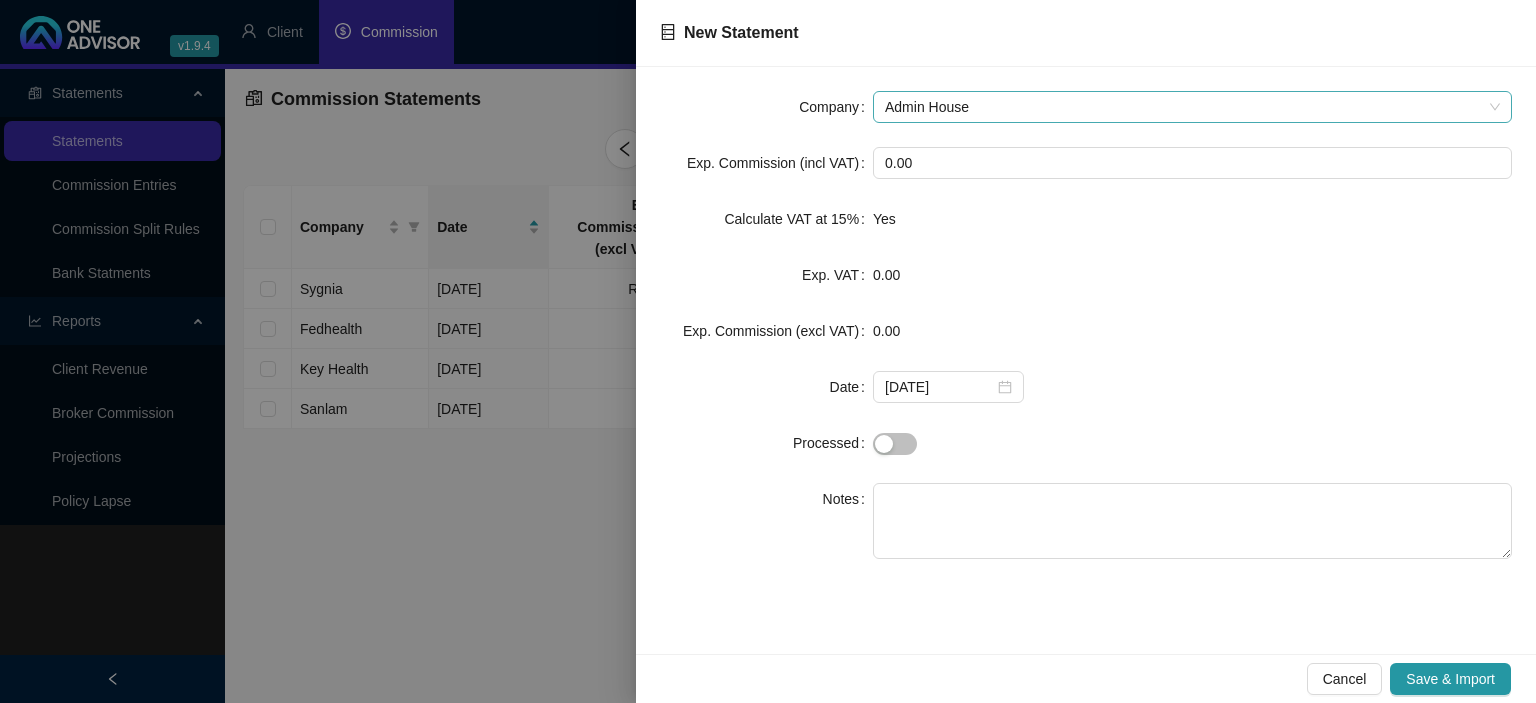 click on "Admin House" at bounding box center (1192, 107) 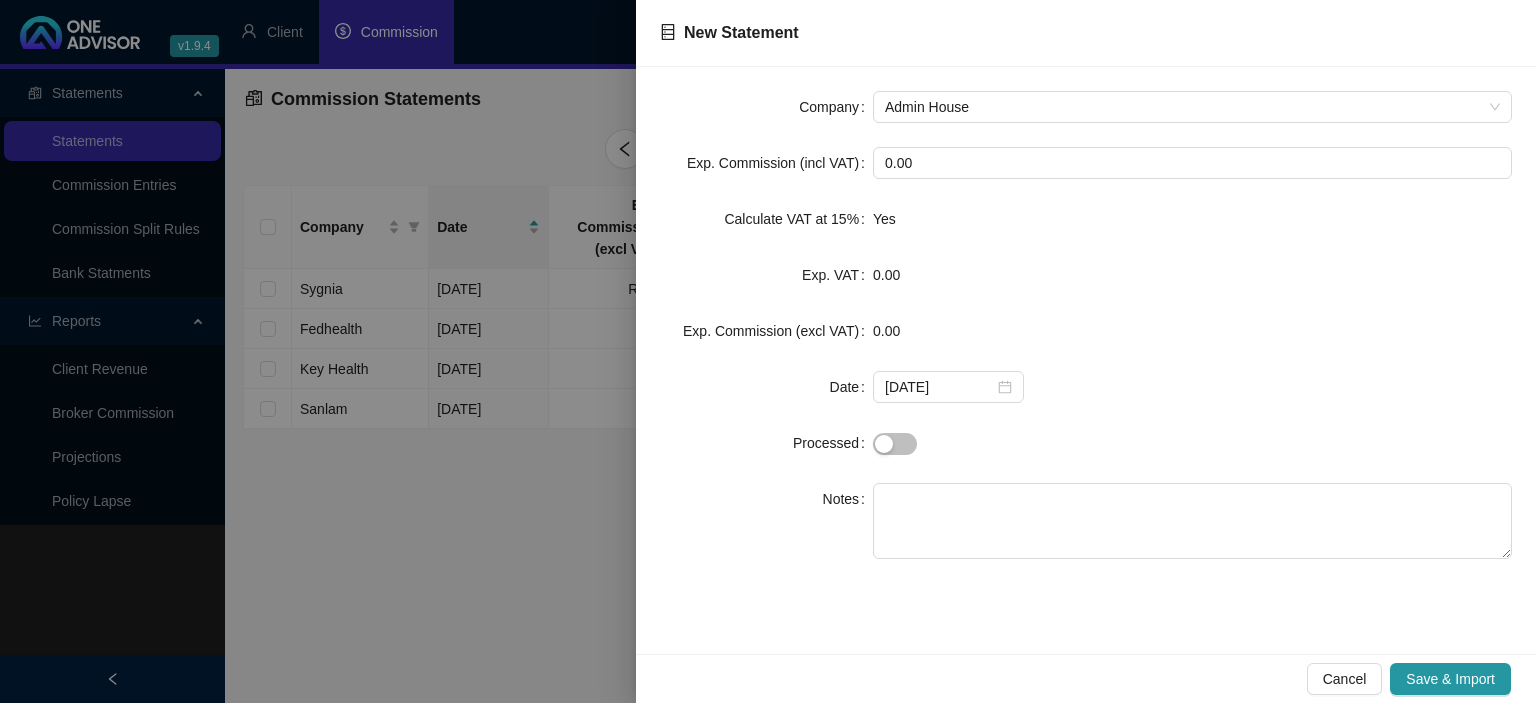 click at bounding box center [768, 351] 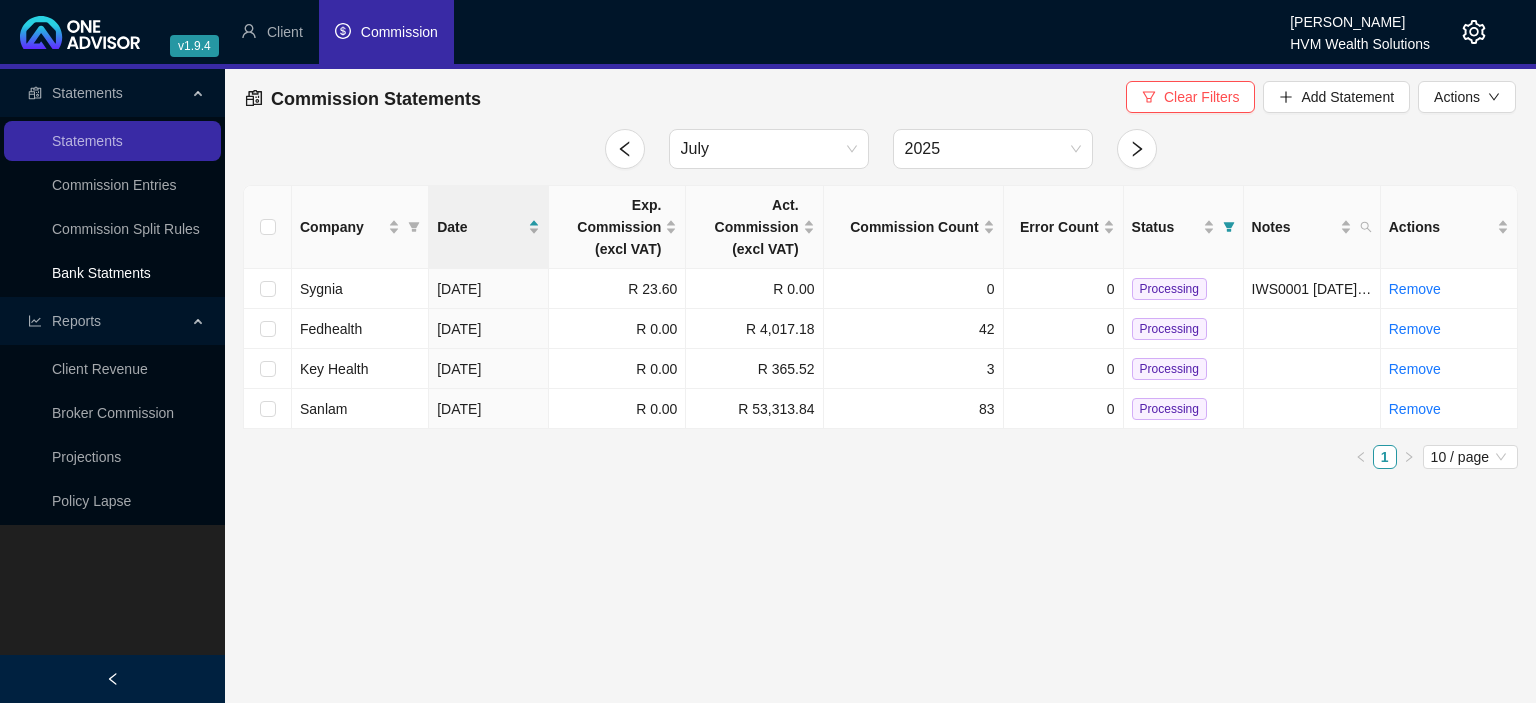 click on "Bank Statments" at bounding box center [101, 273] 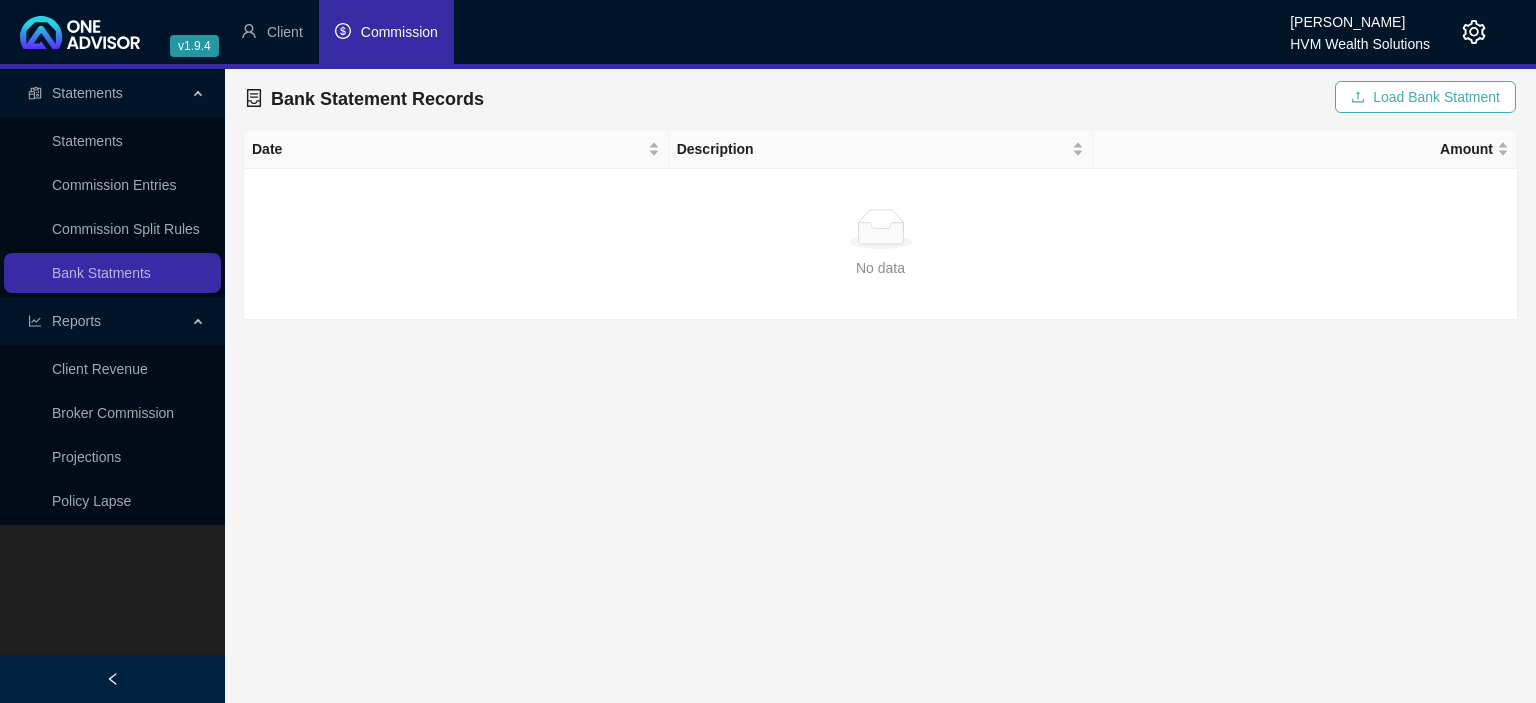 click 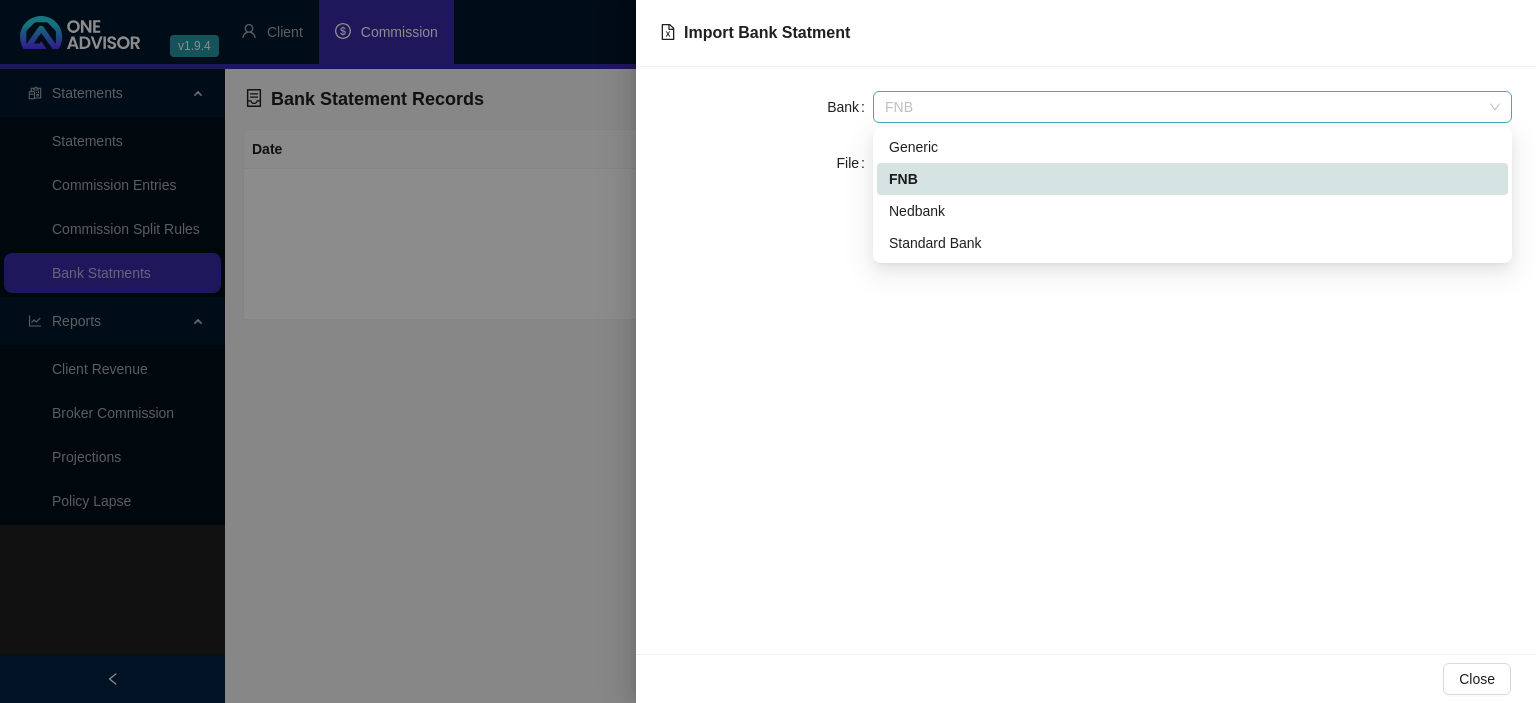 click on "FNB" at bounding box center [1192, 107] 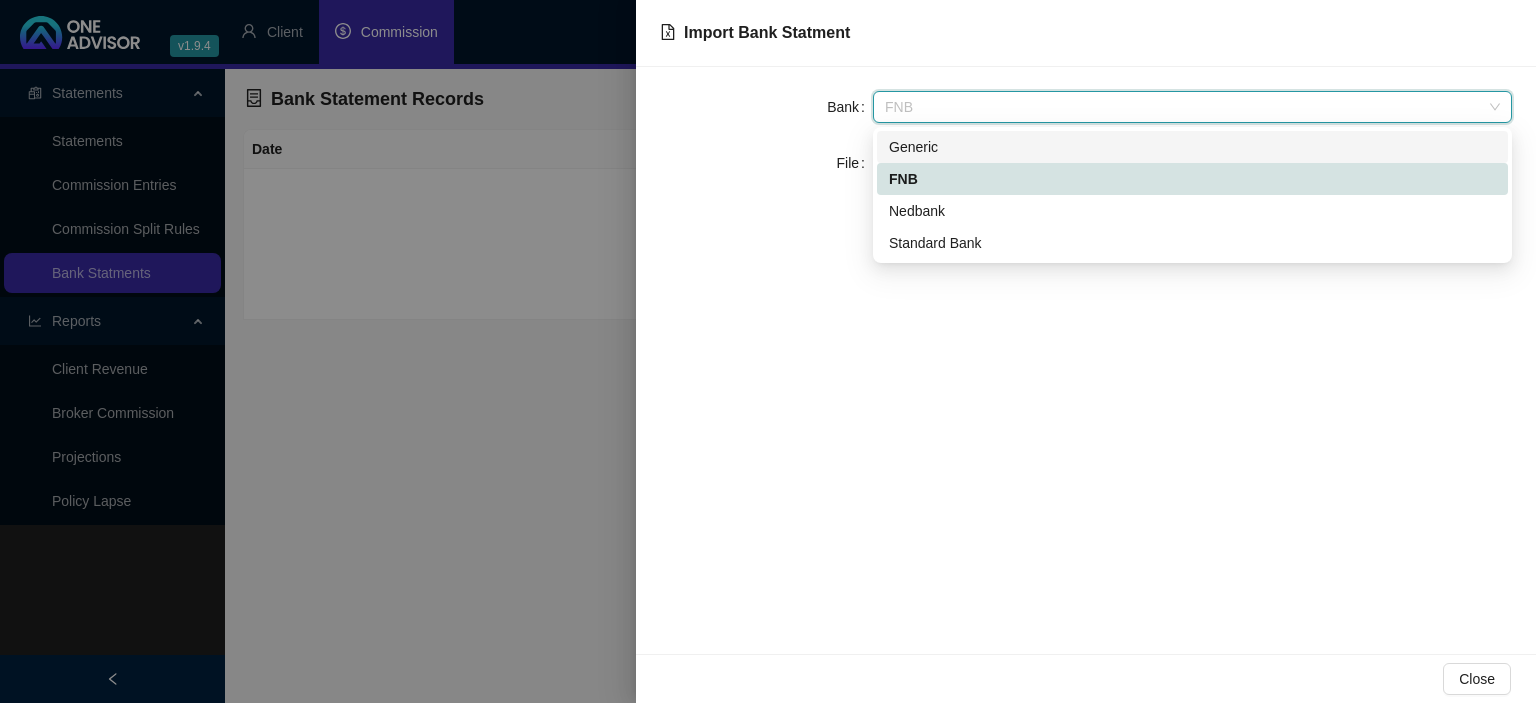 click on "Generic" at bounding box center [1192, 147] 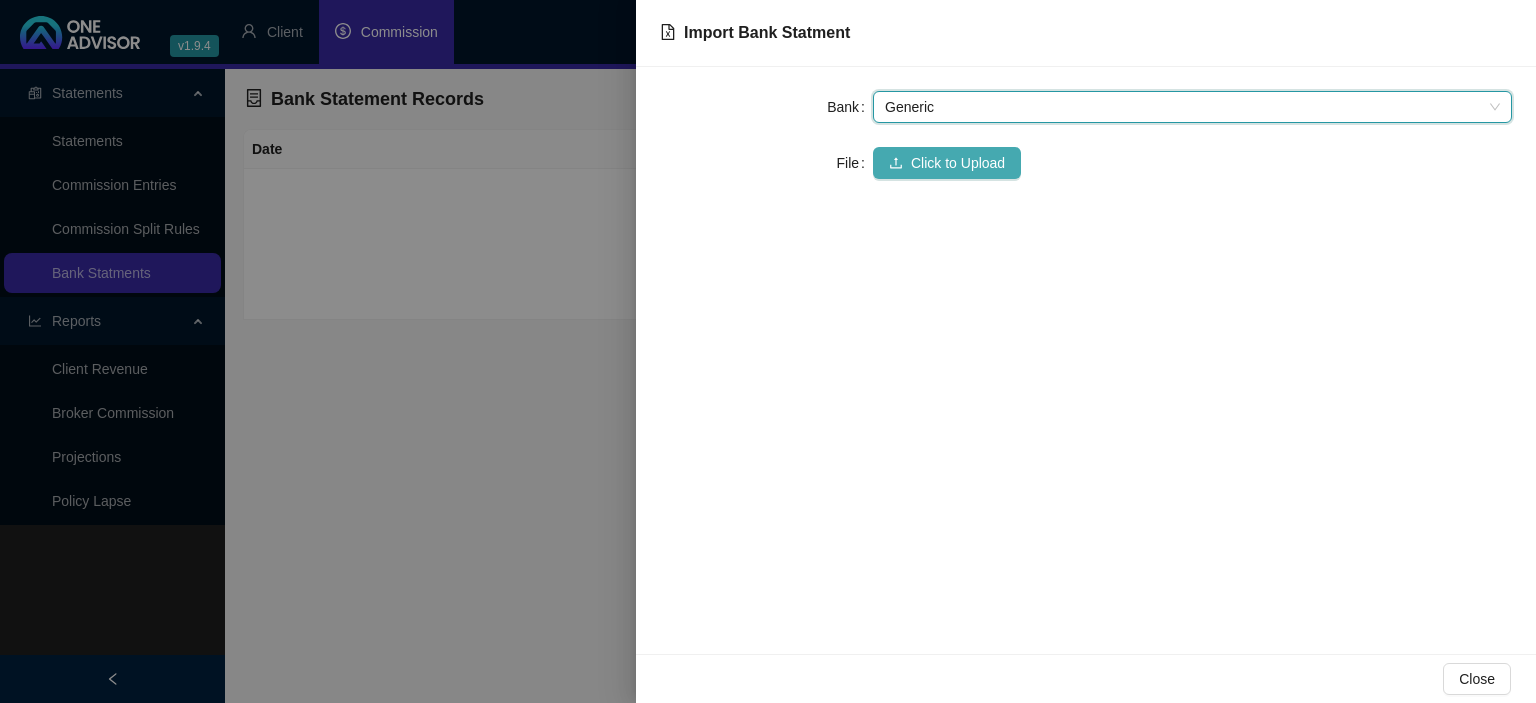 click on "Click to Upload" at bounding box center [958, 163] 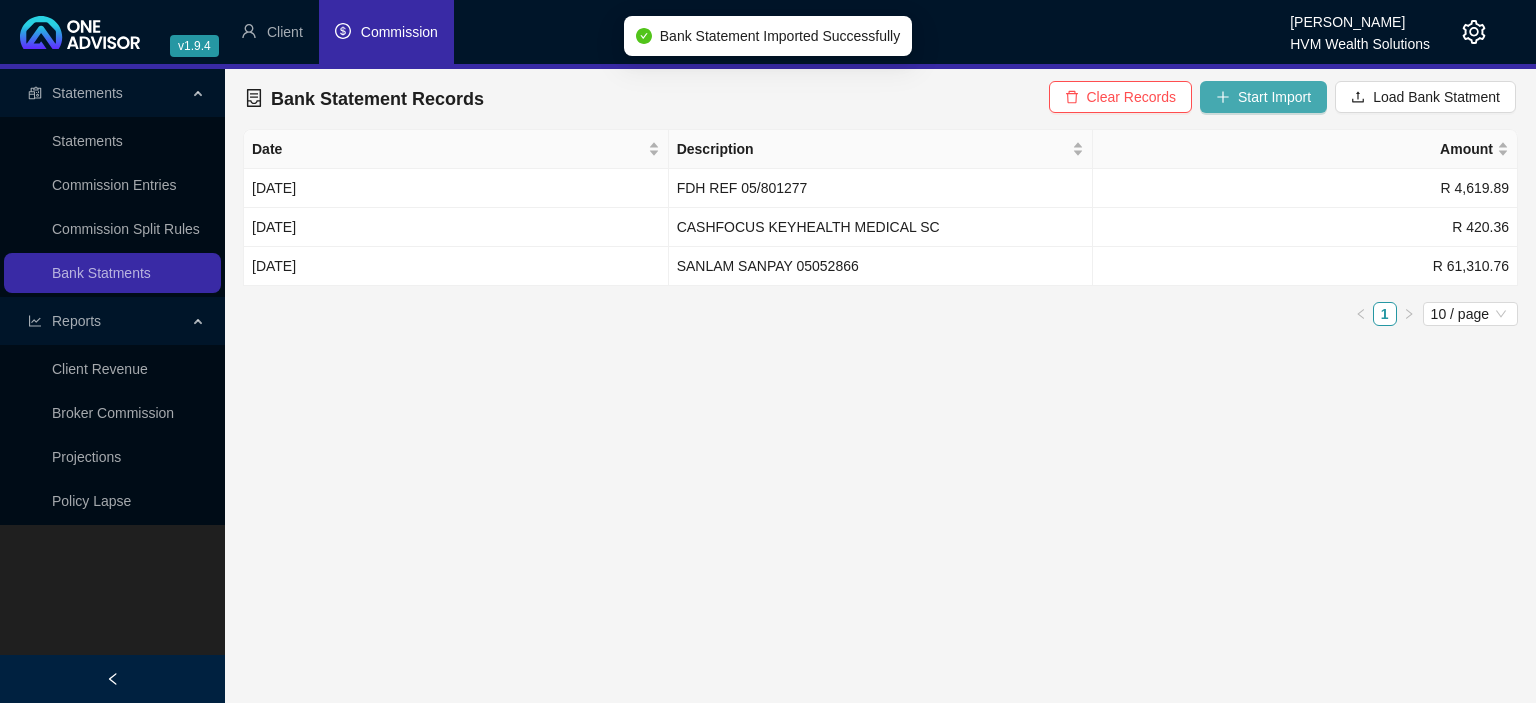 click on "Start Import" at bounding box center [1274, 97] 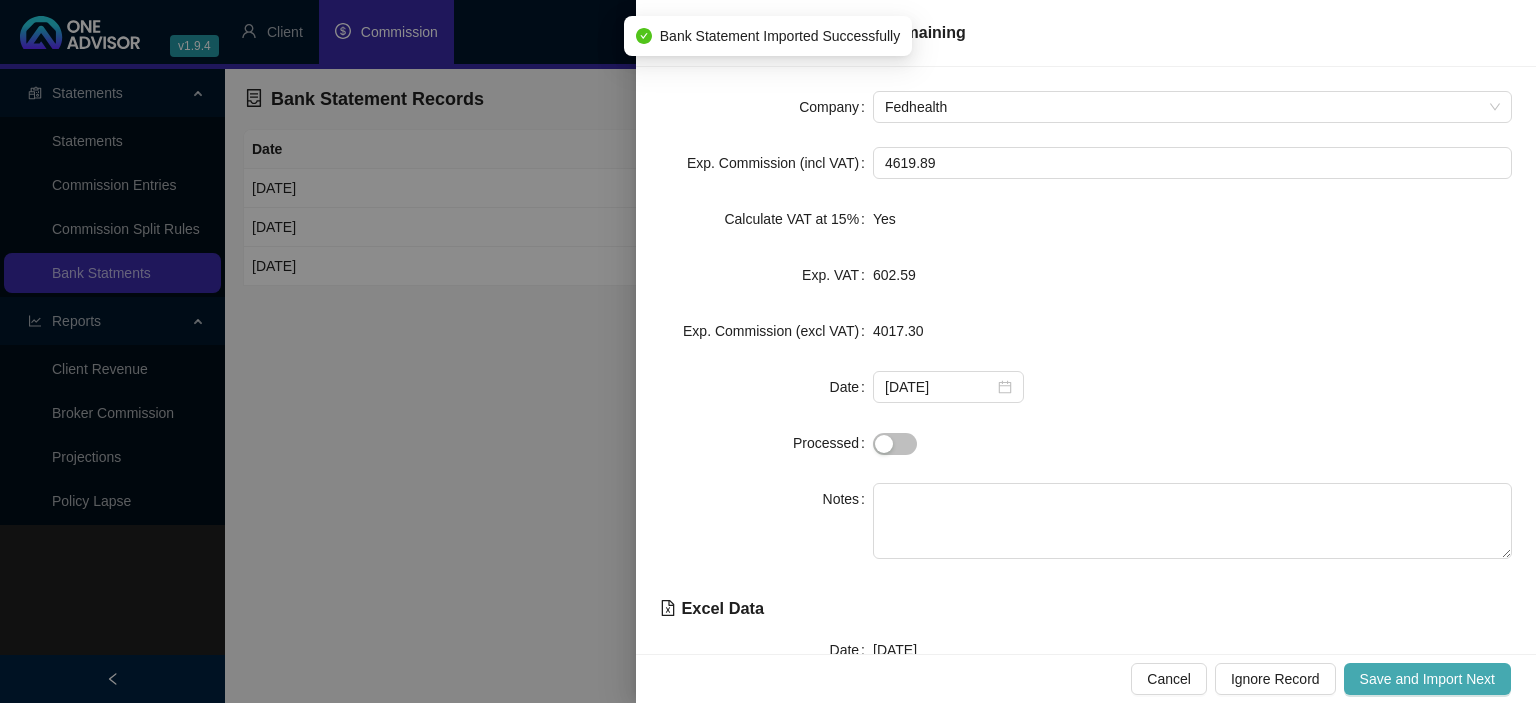 click on "Save and Import Next" at bounding box center [1427, 679] 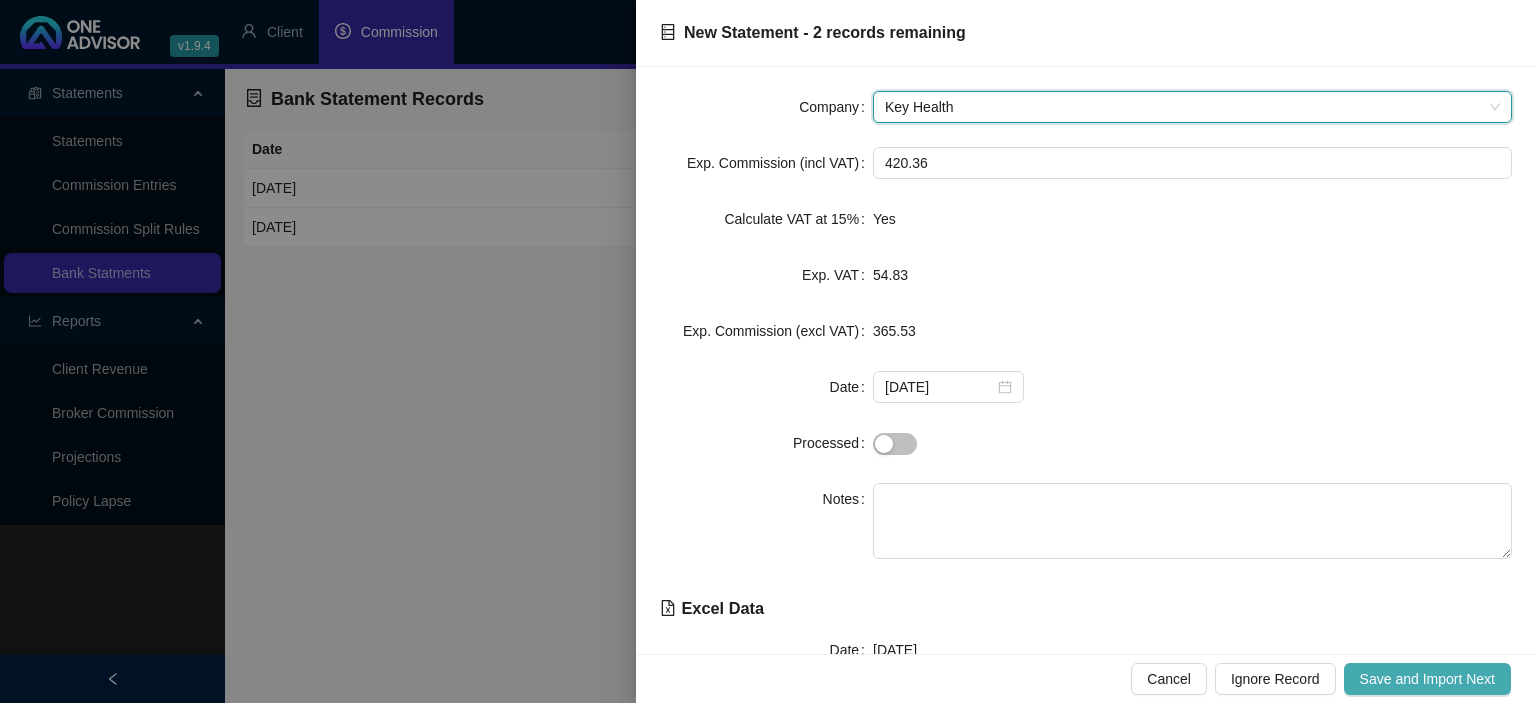 click on "Save and Import Next" at bounding box center [1427, 679] 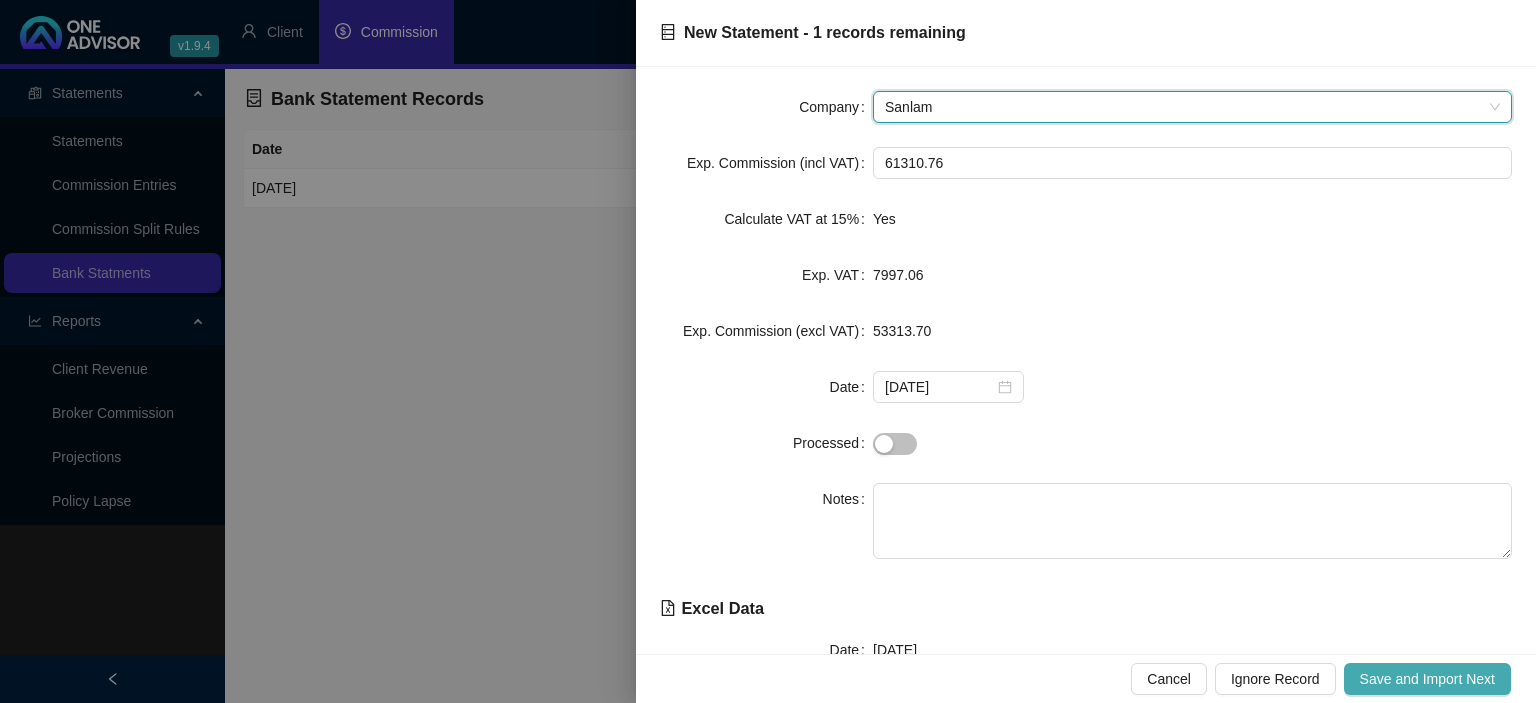 click on "Save and Import Next" at bounding box center [1427, 679] 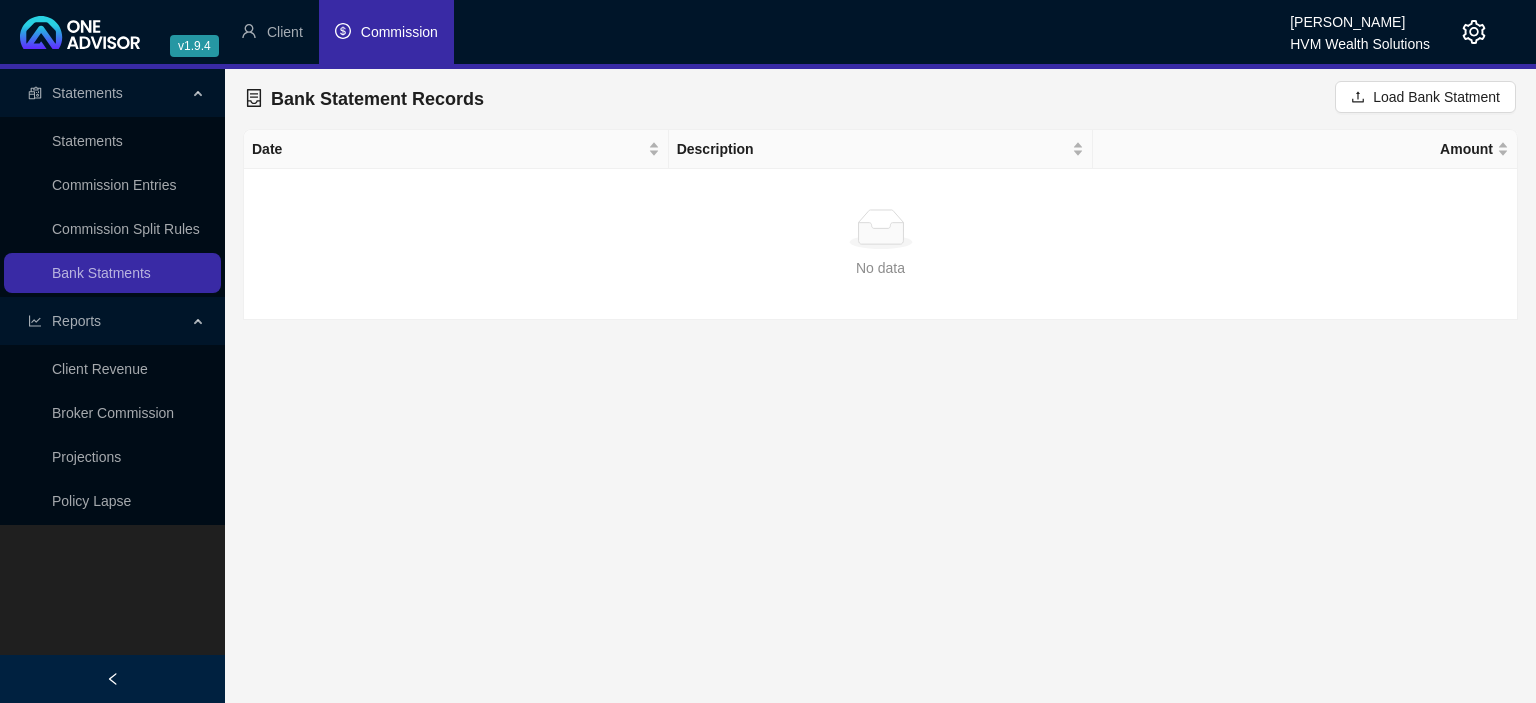 click on "Commission" at bounding box center [399, 32] 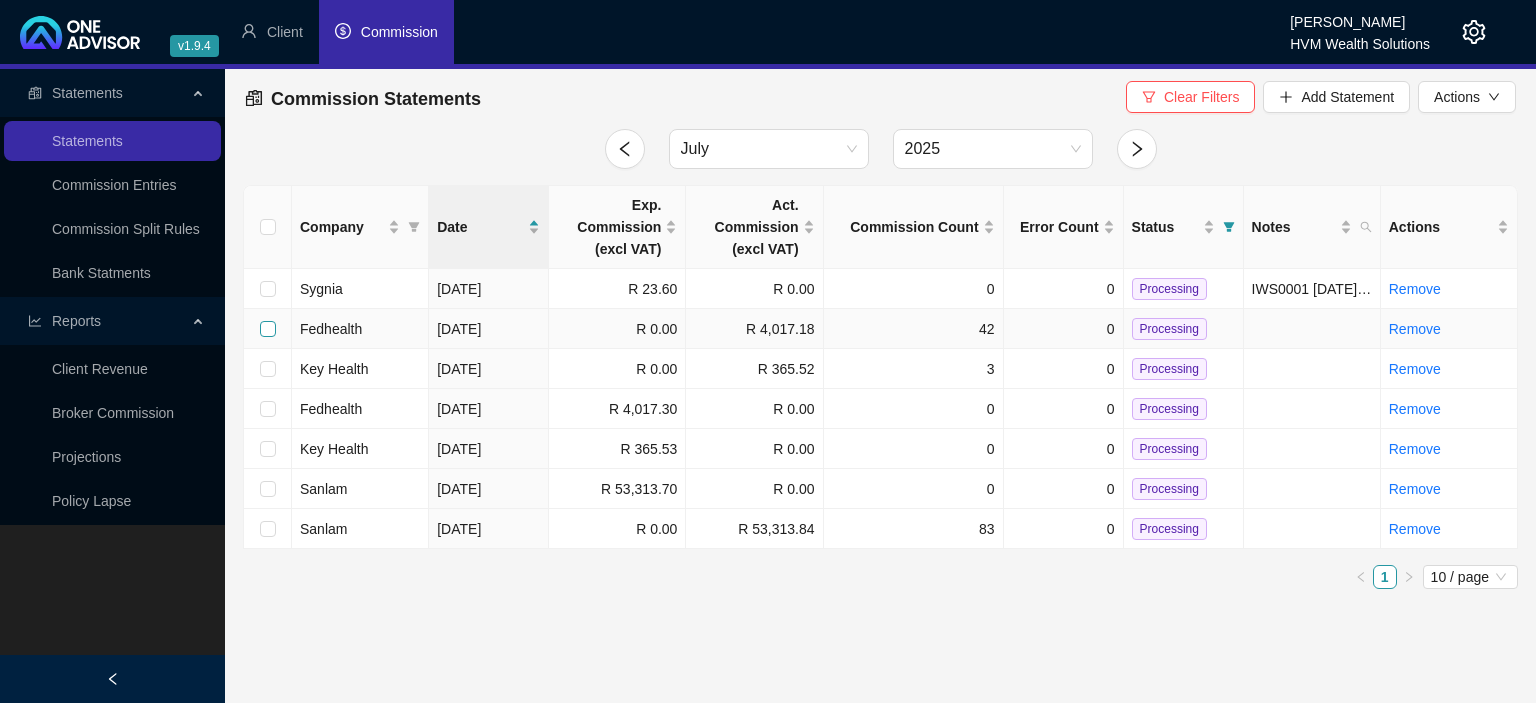 click at bounding box center (268, 329) 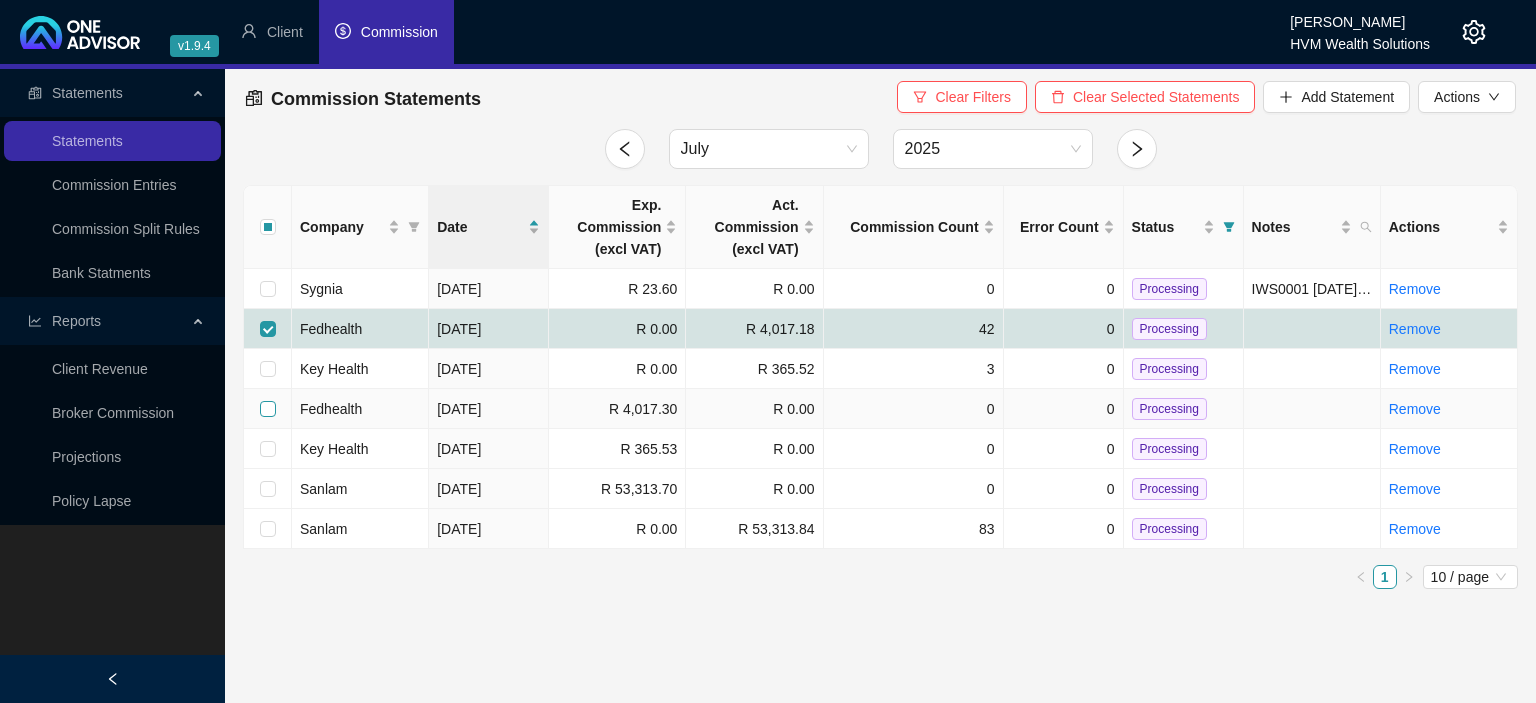 click at bounding box center [268, 409] 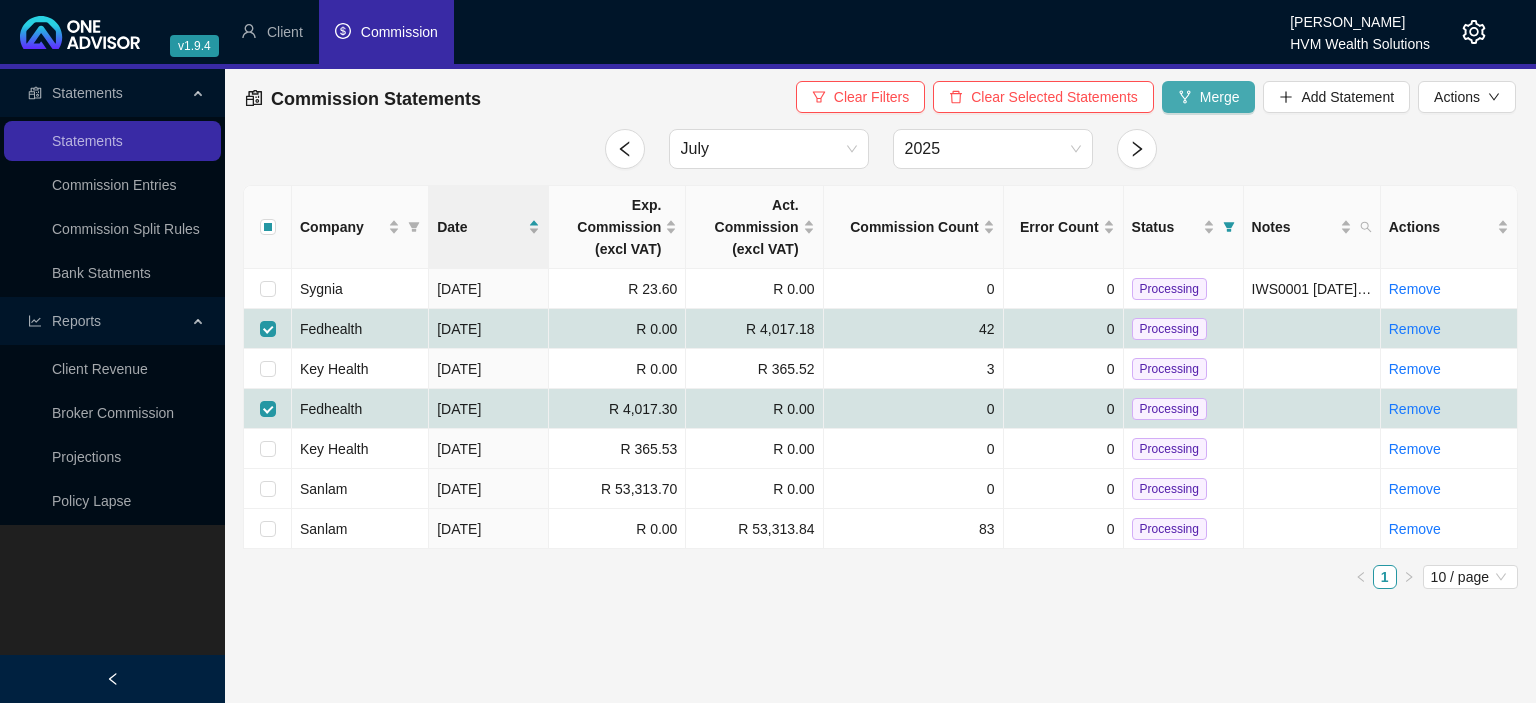 click on "Merge" at bounding box center [1220, 97] 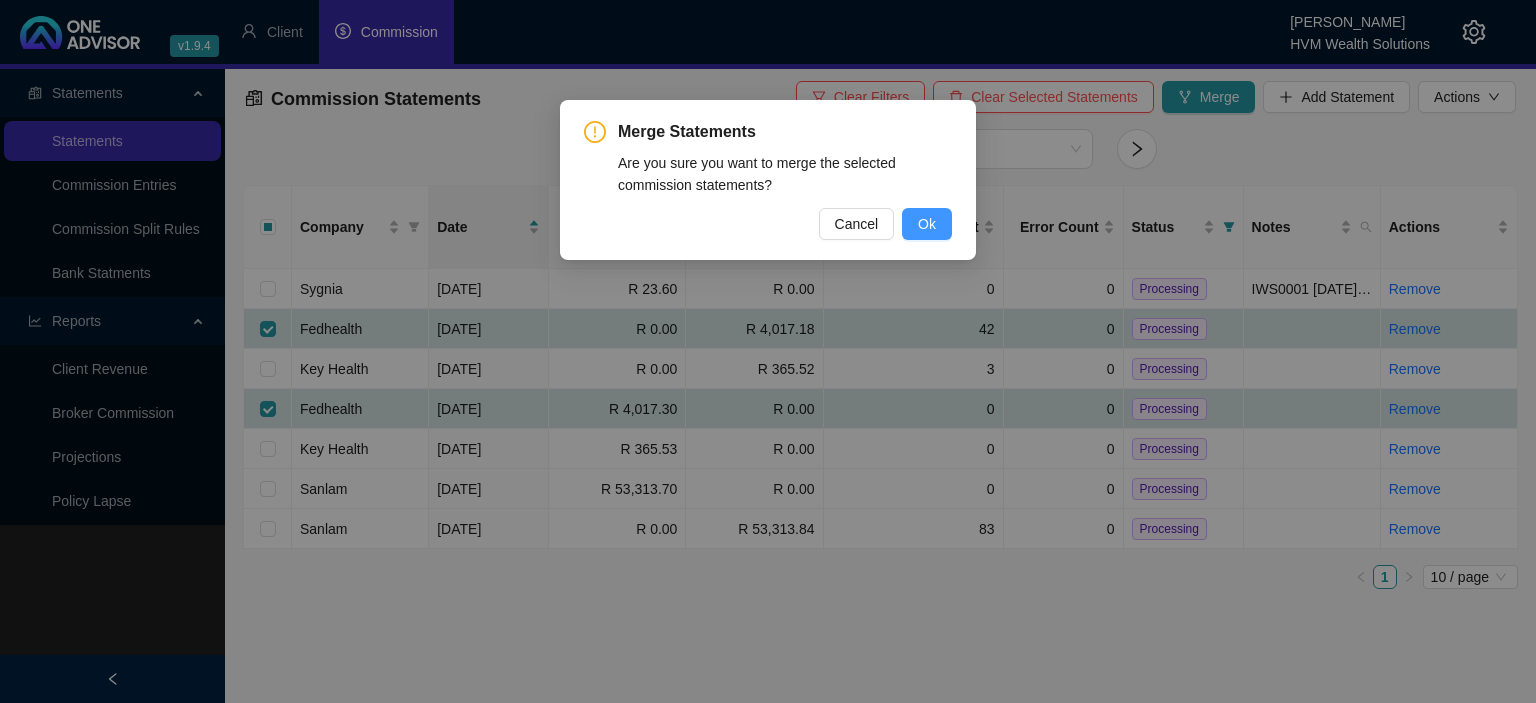 click on "Ok" at bounding box center (927, 224) 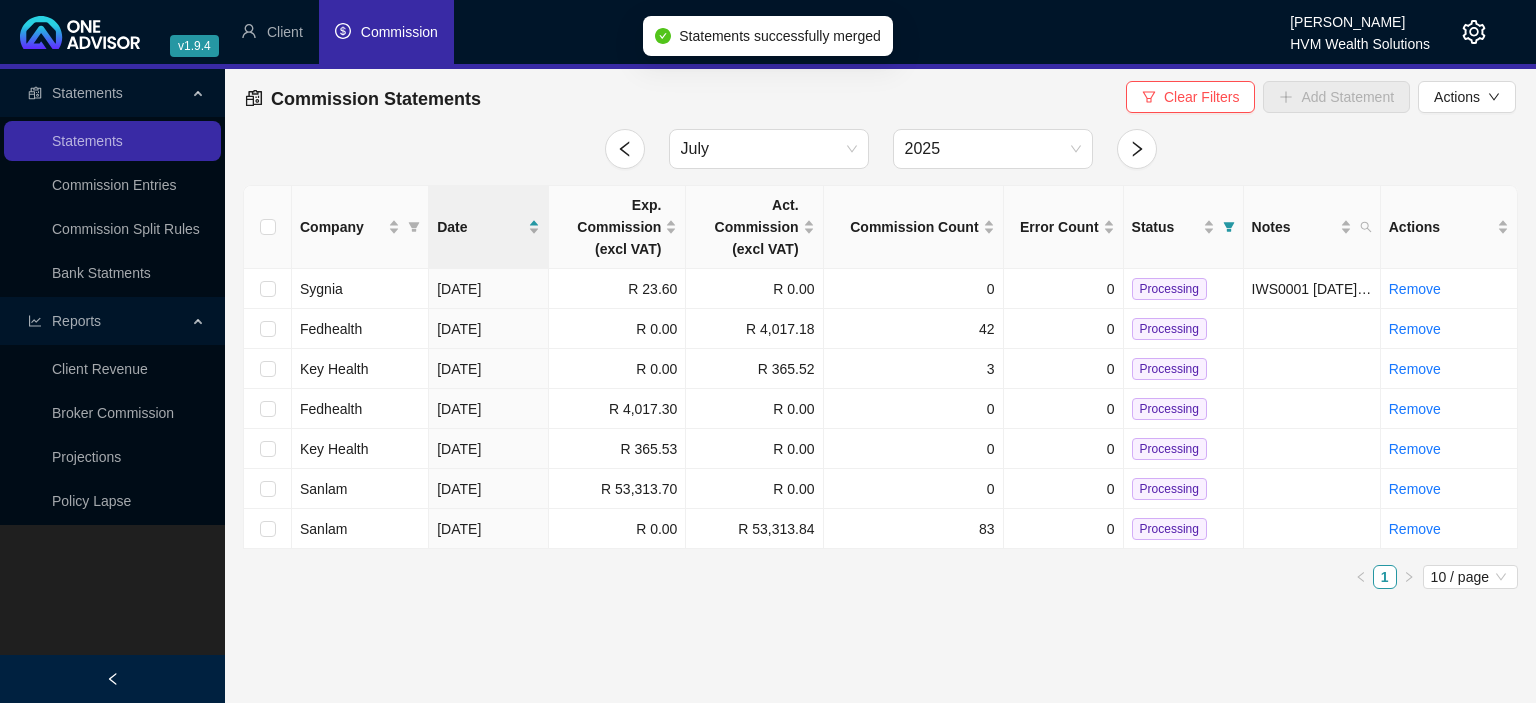 checkbox on "false" 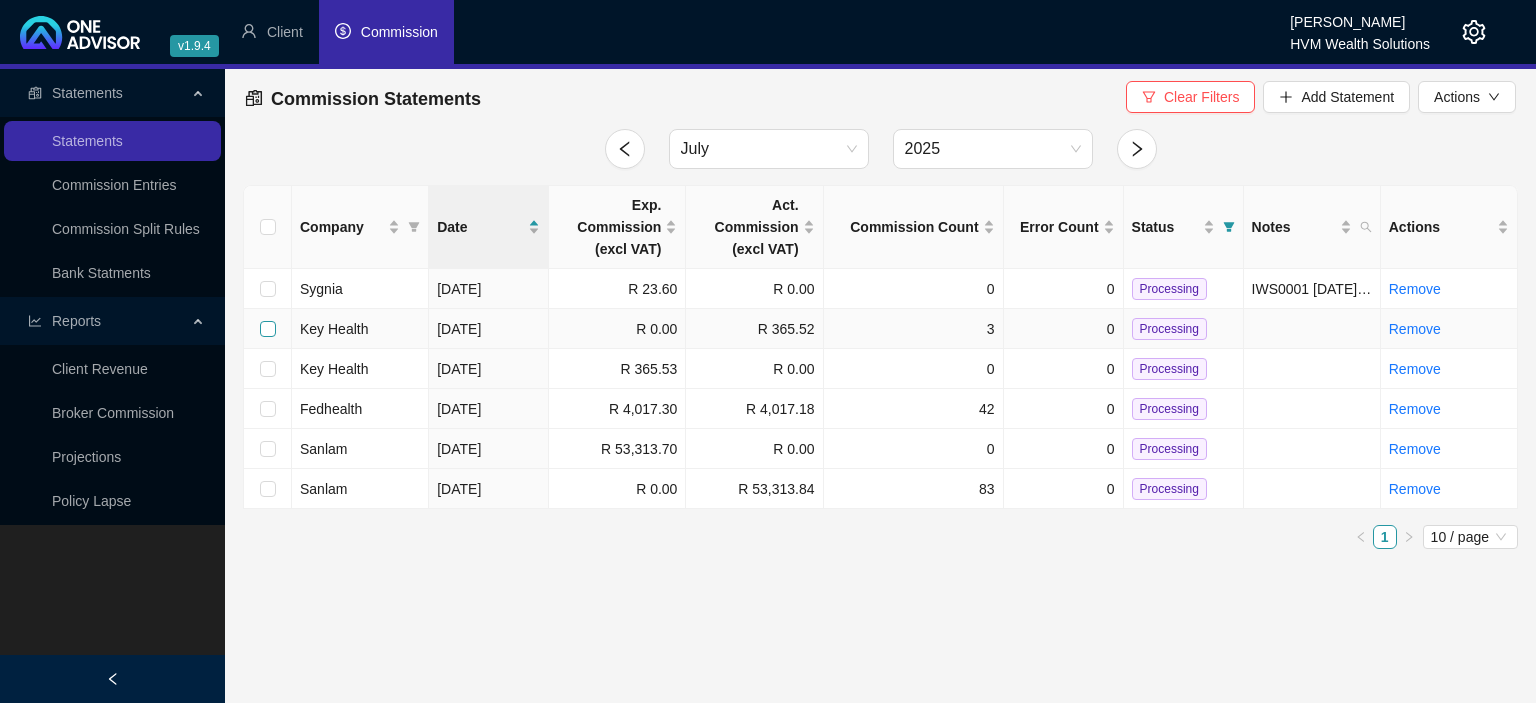 click at bounding box center (268, 329) 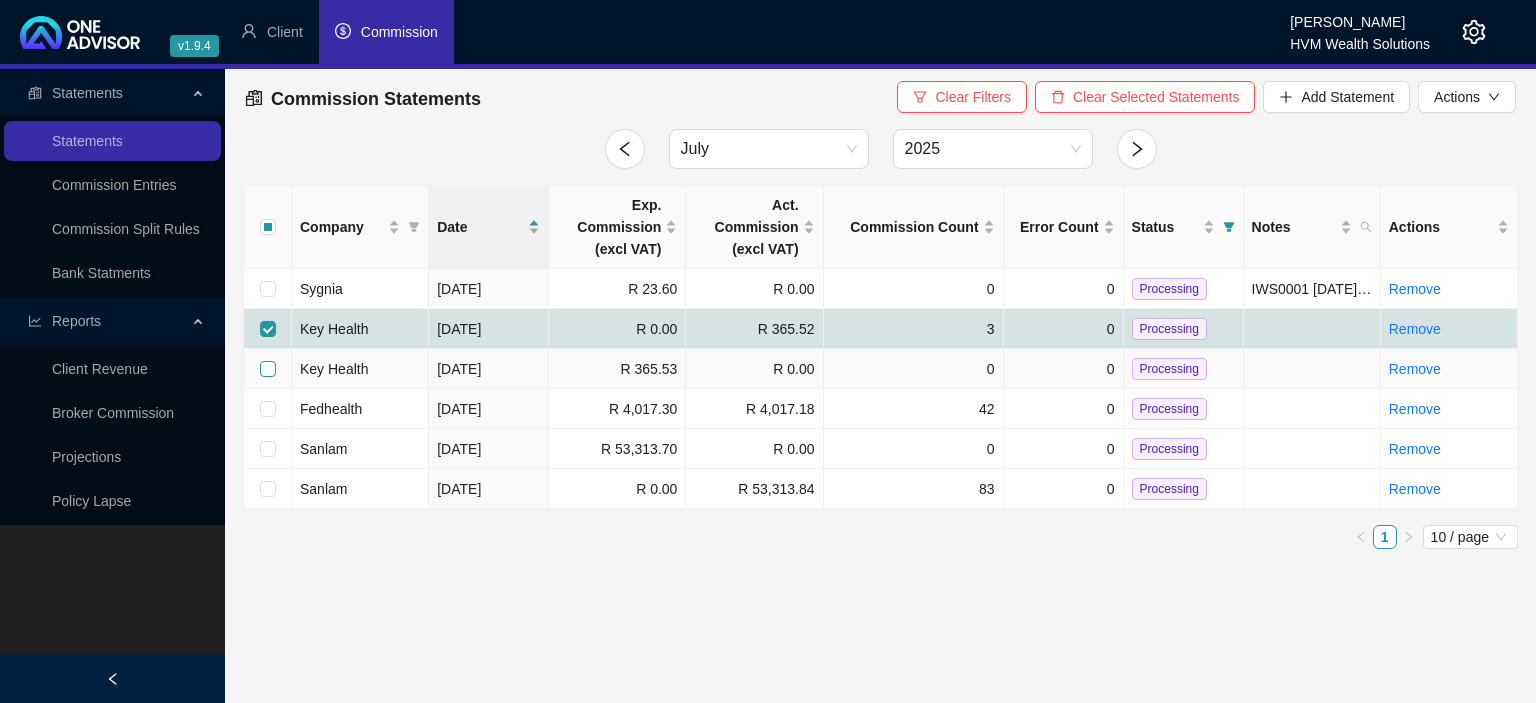 click at bounding box center [268, 369] 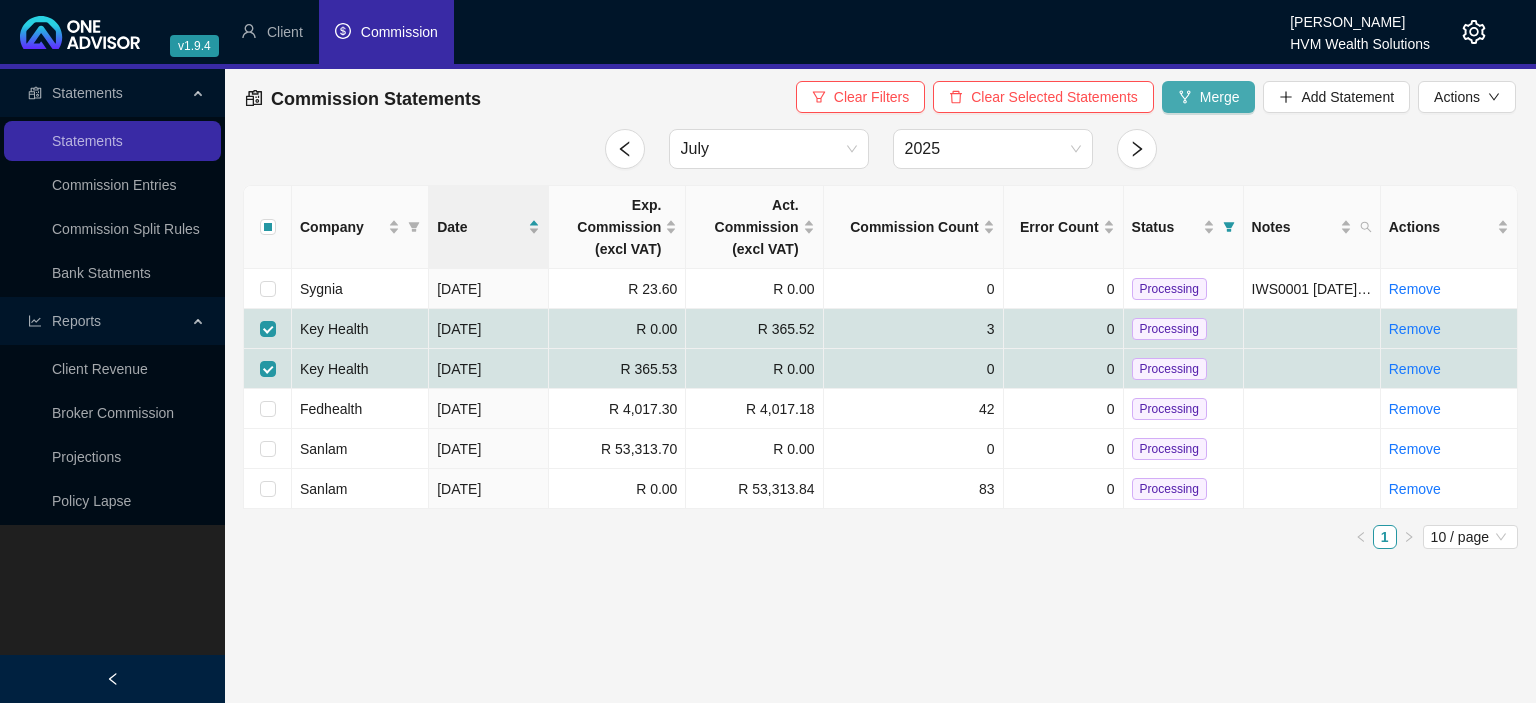 click on "Merge" at bounding box center (1220, 97) 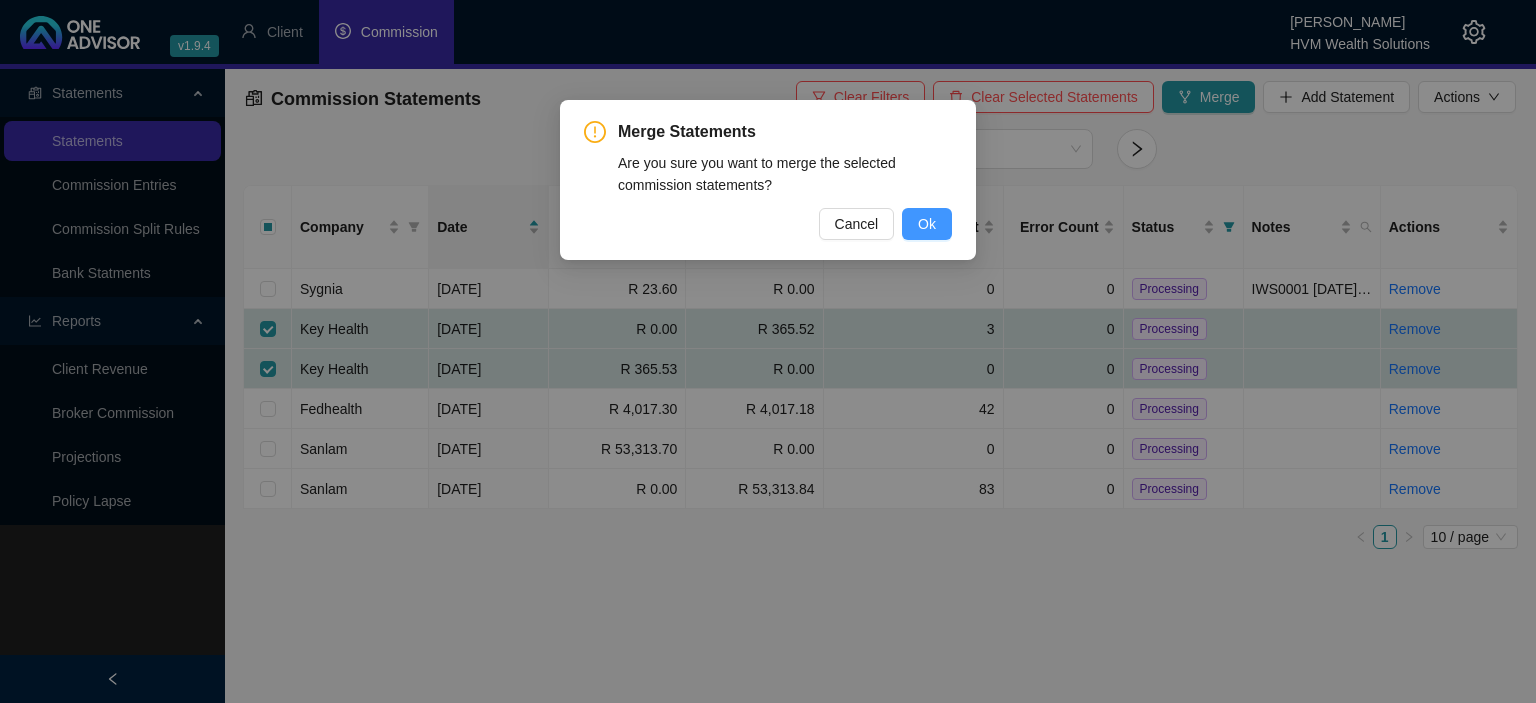 click on "Ok" at bounding box center (927, 224) 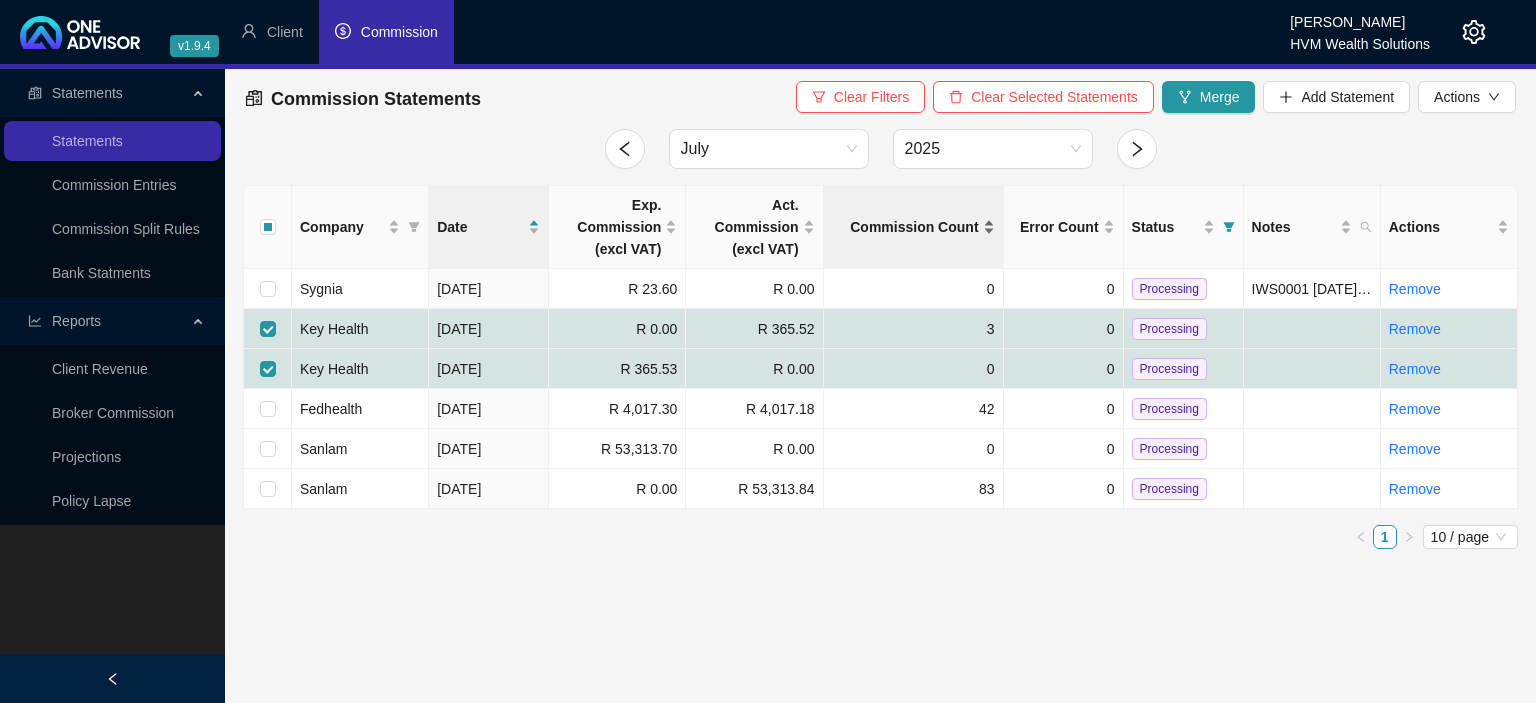 checkbox on "false" 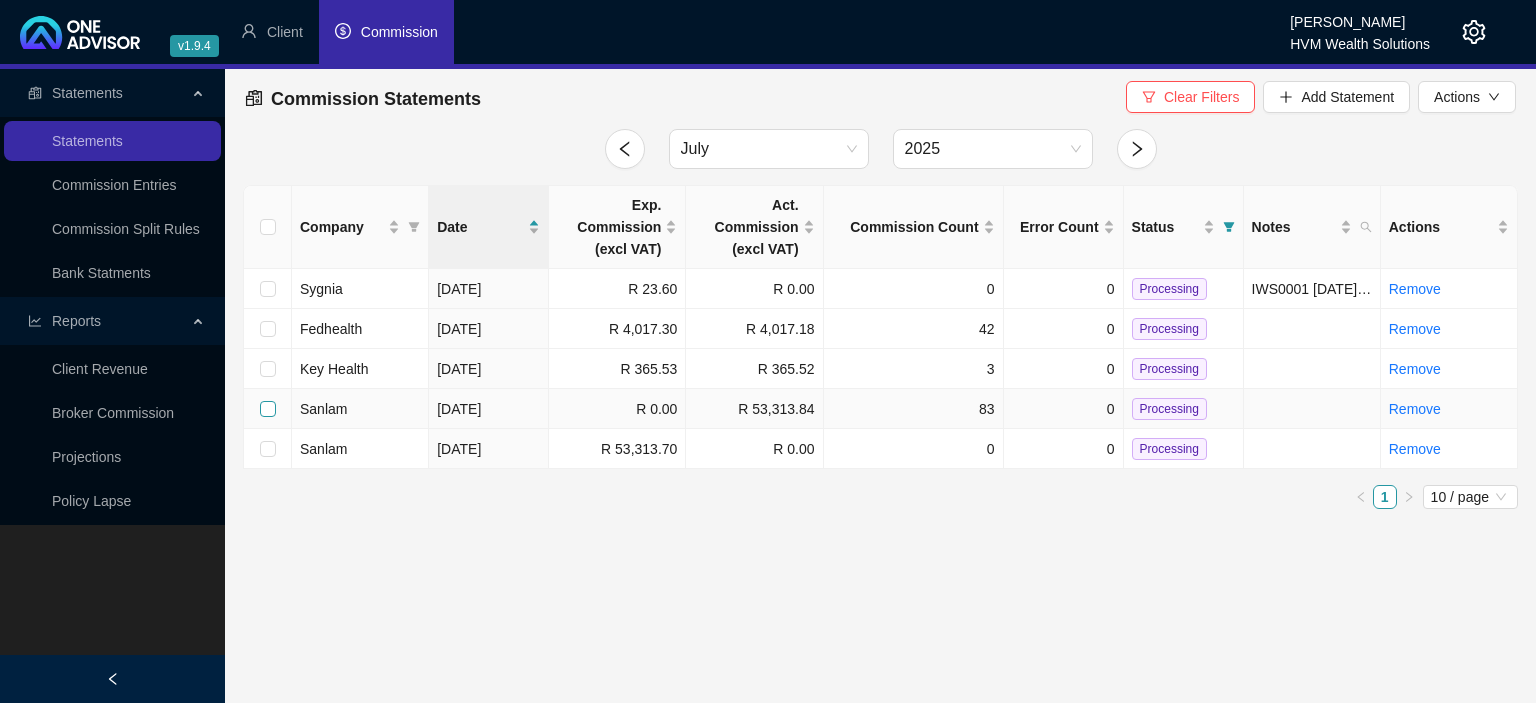 click at bounding box center (268, 409) 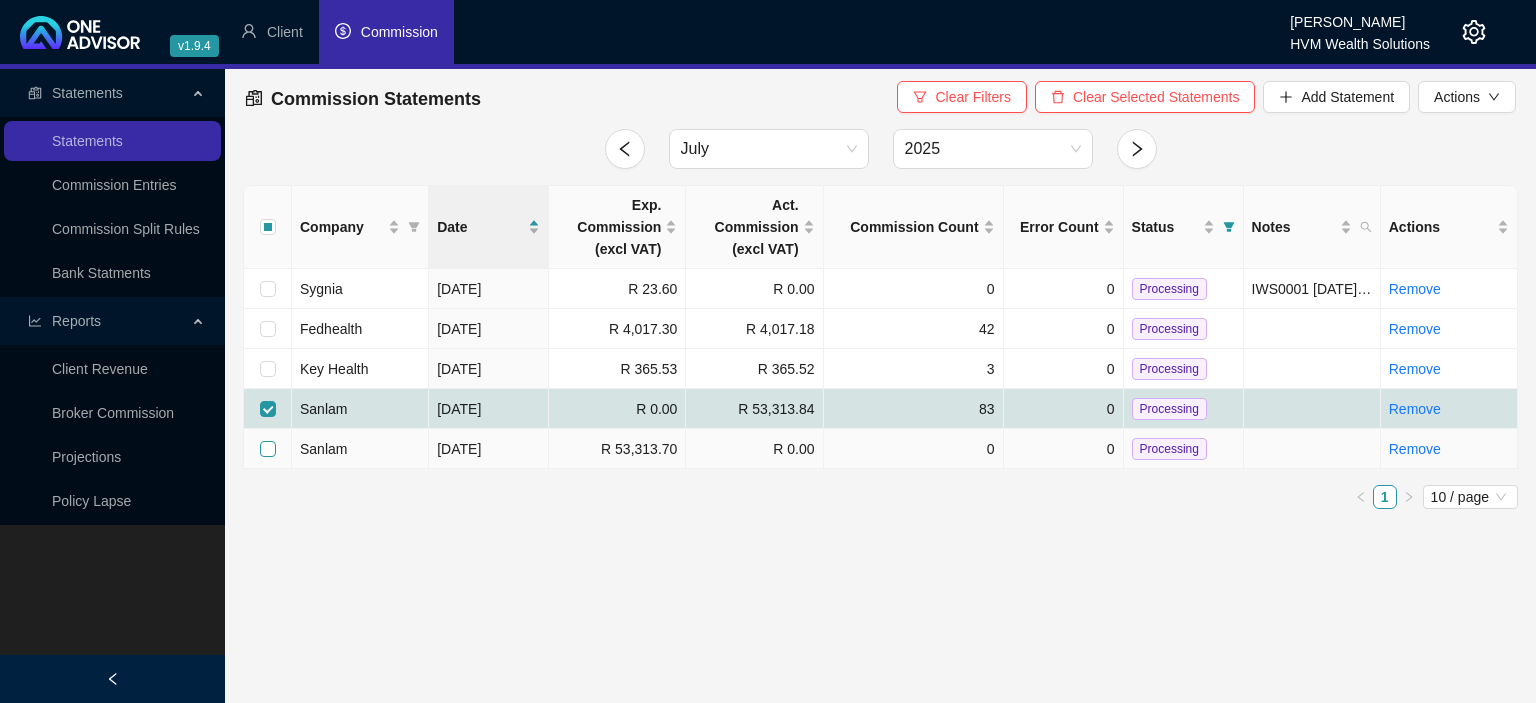 click at bounding box center [268, 449] 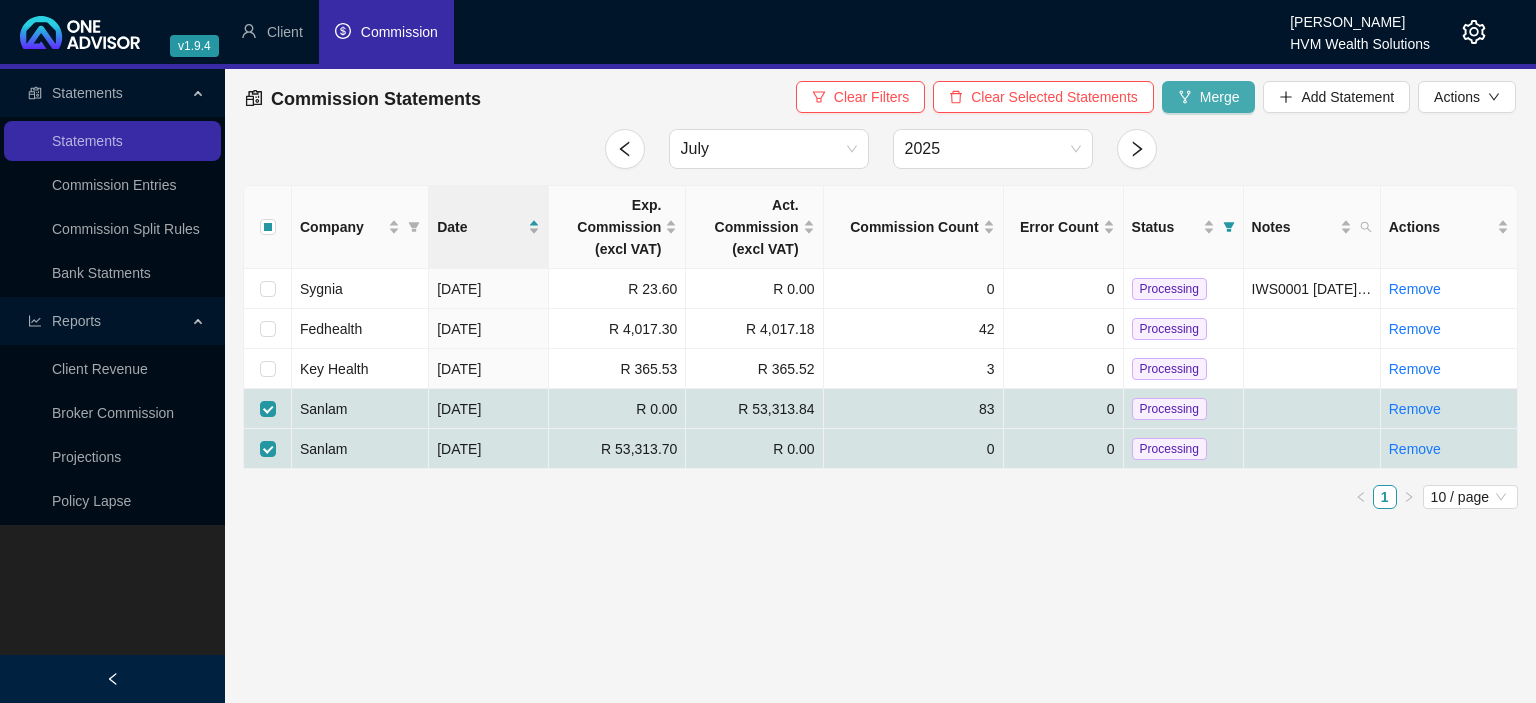 click 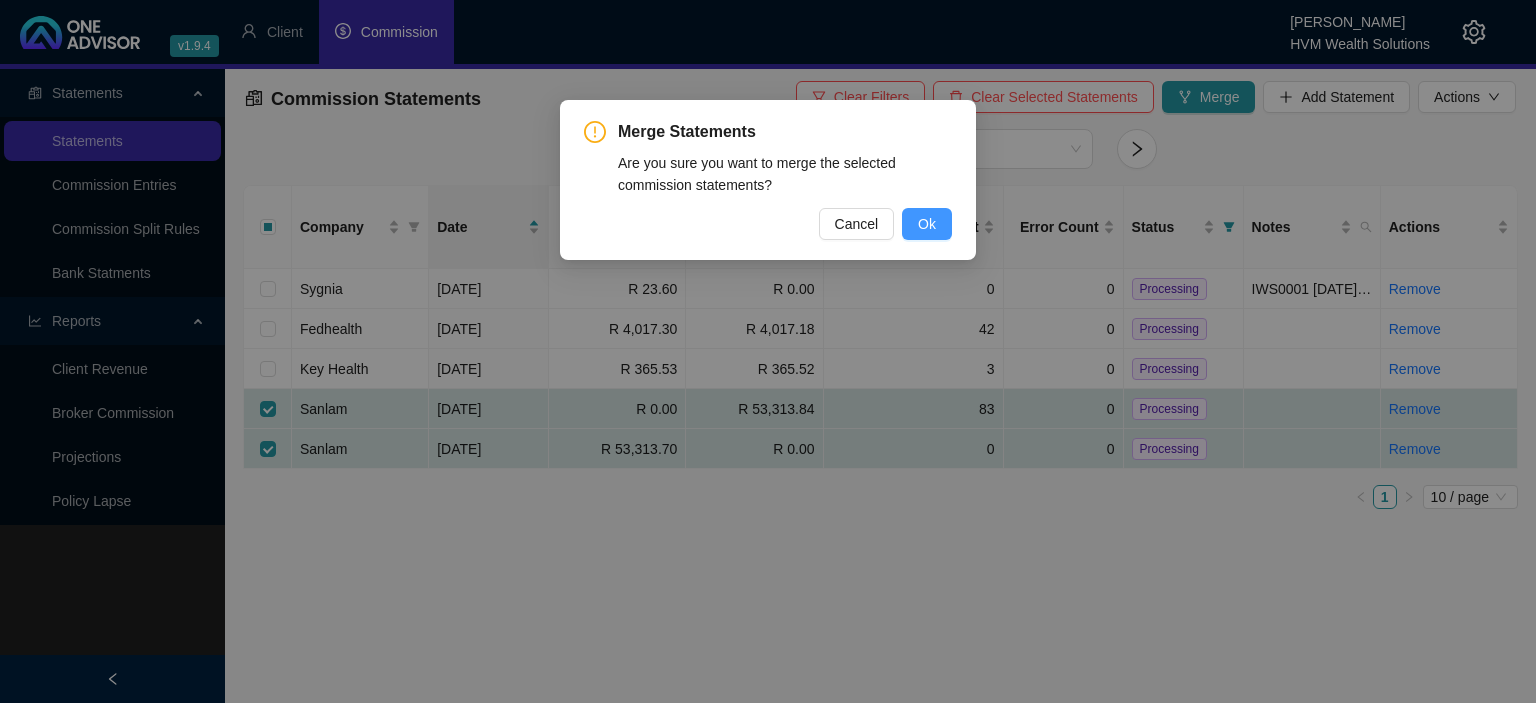 click on "Ok" at bounding box center (927, 224) 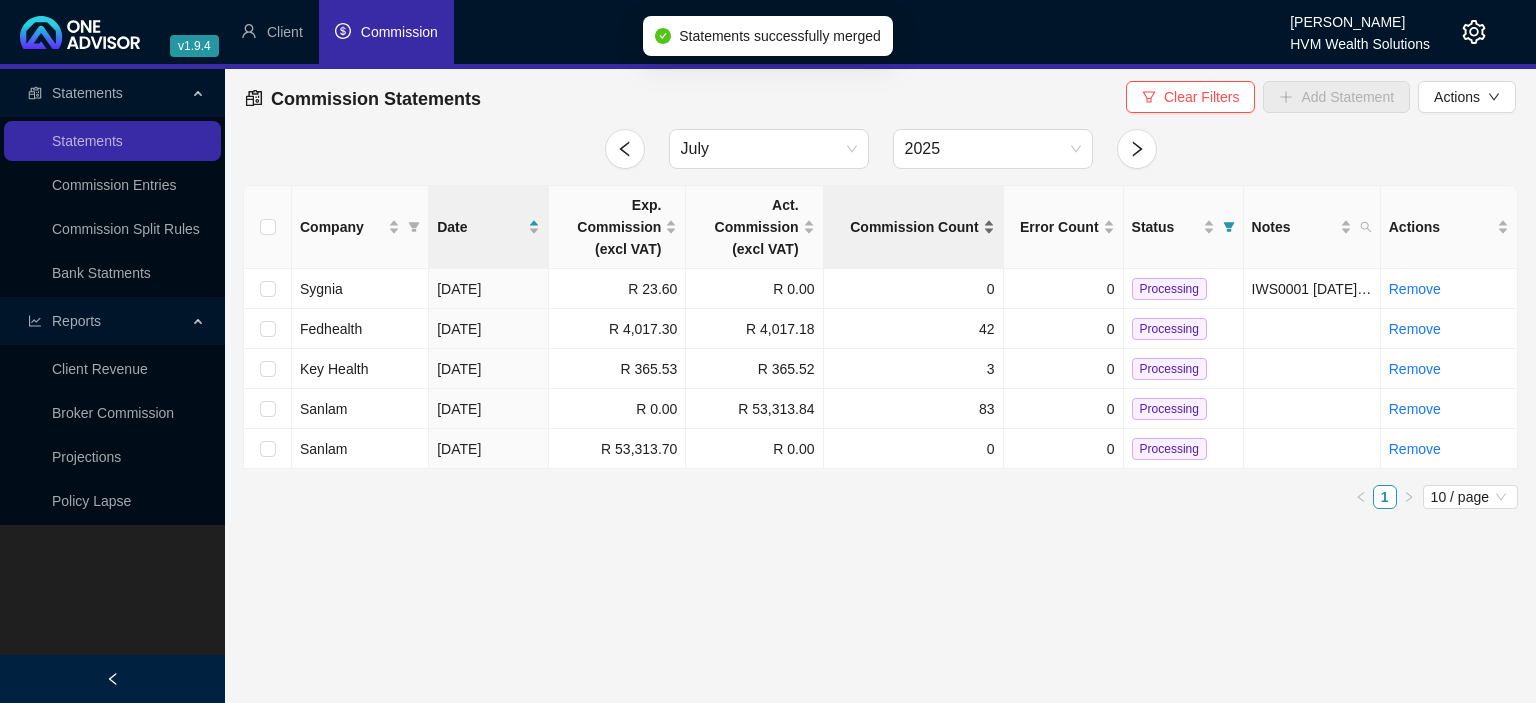 checkbox on "false" 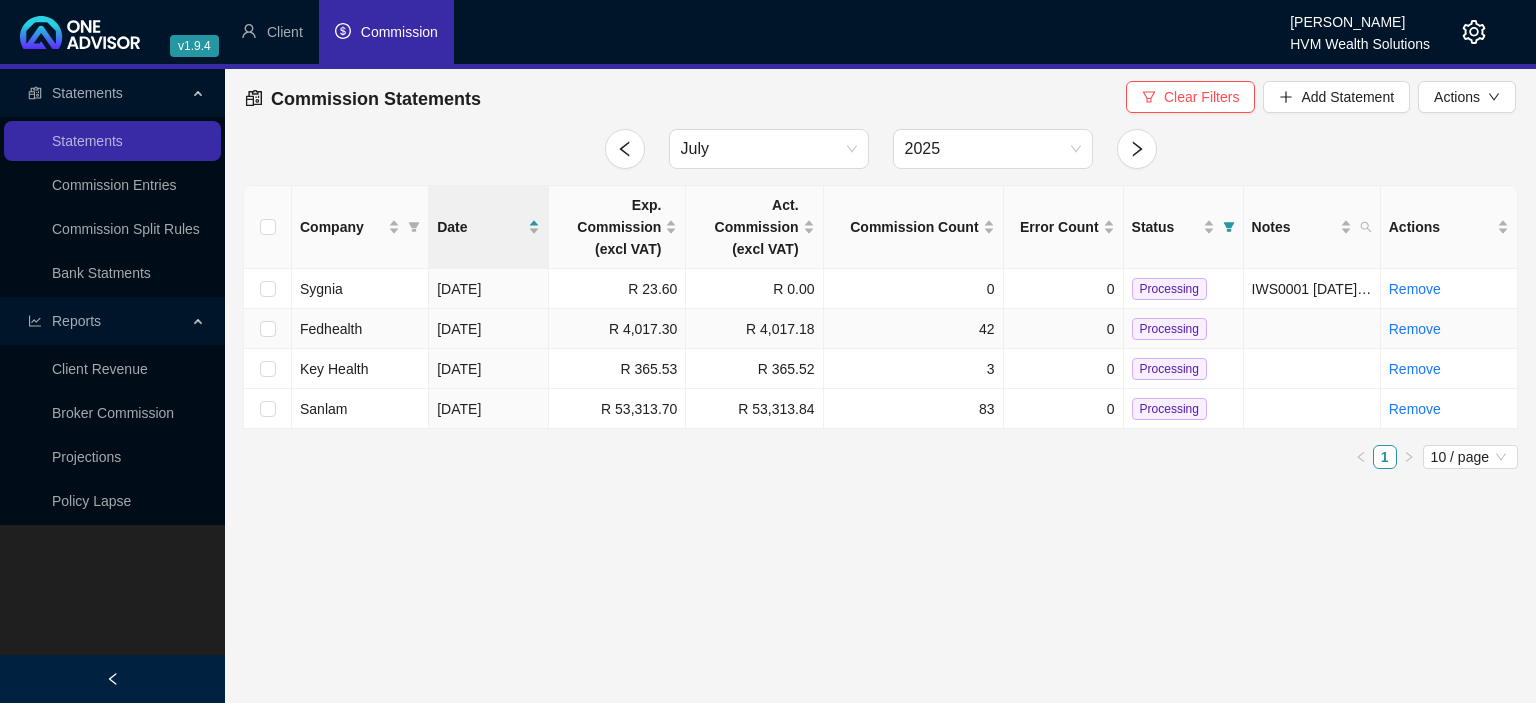 click on "Processing" at bounding box center [1169, 329] 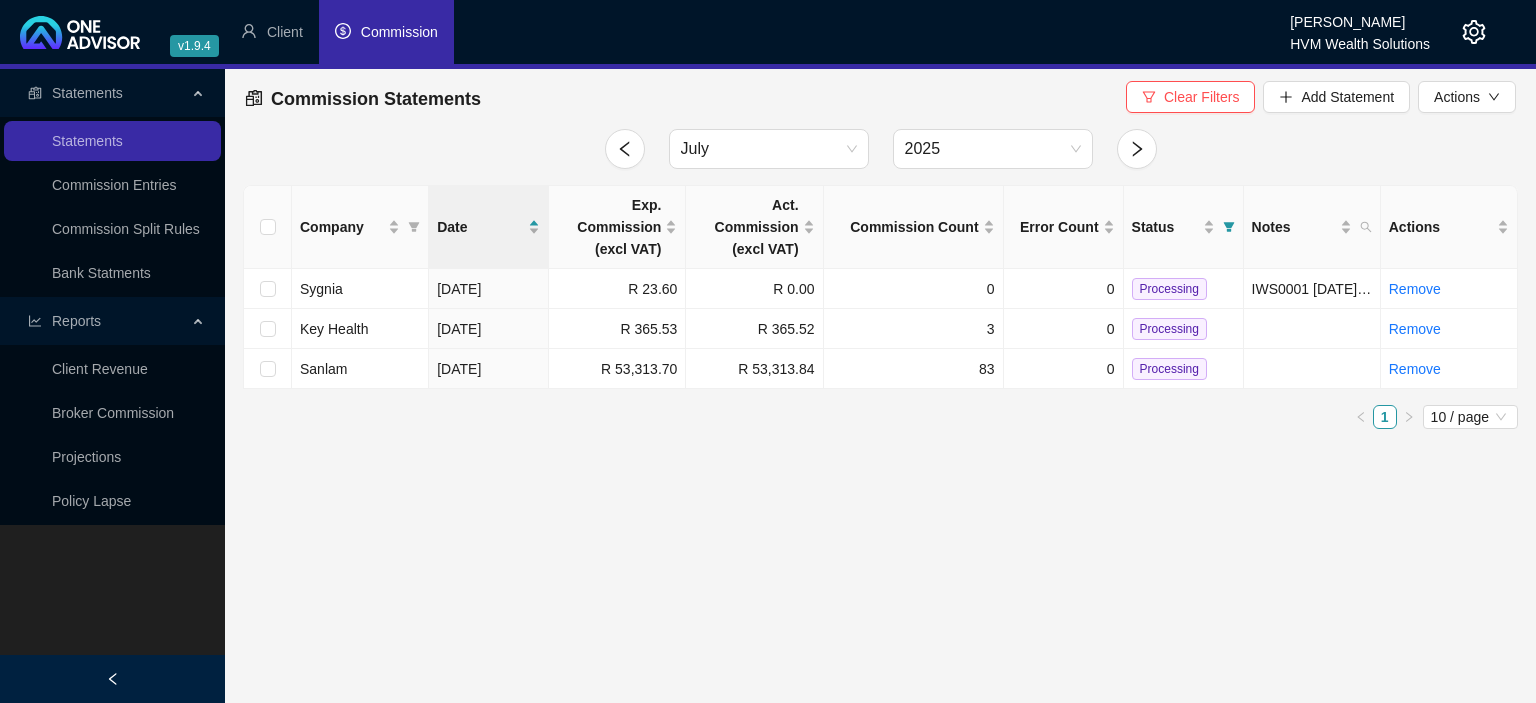 click on "Processing" at bounding box center [1169, 329] 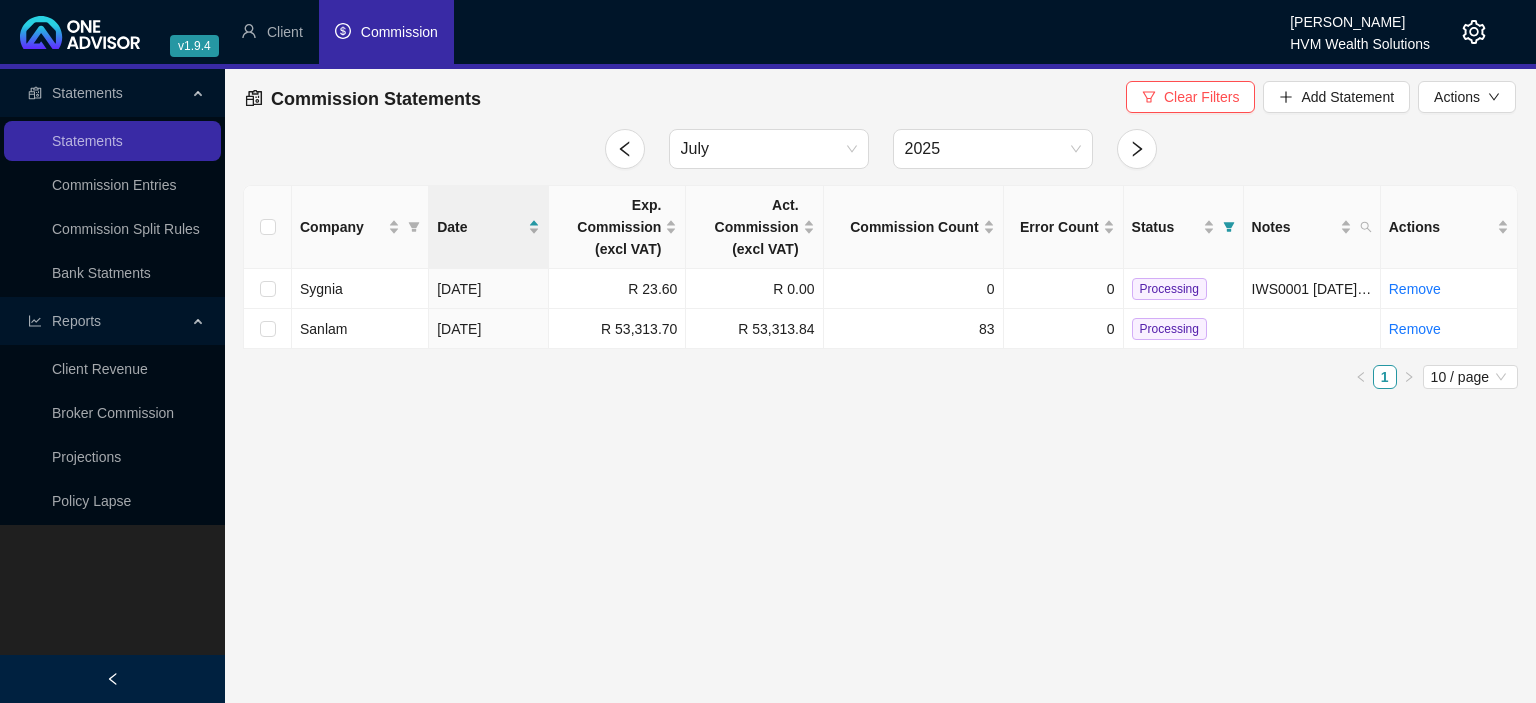 click on "Processing" at bounding box center (1169, 329) 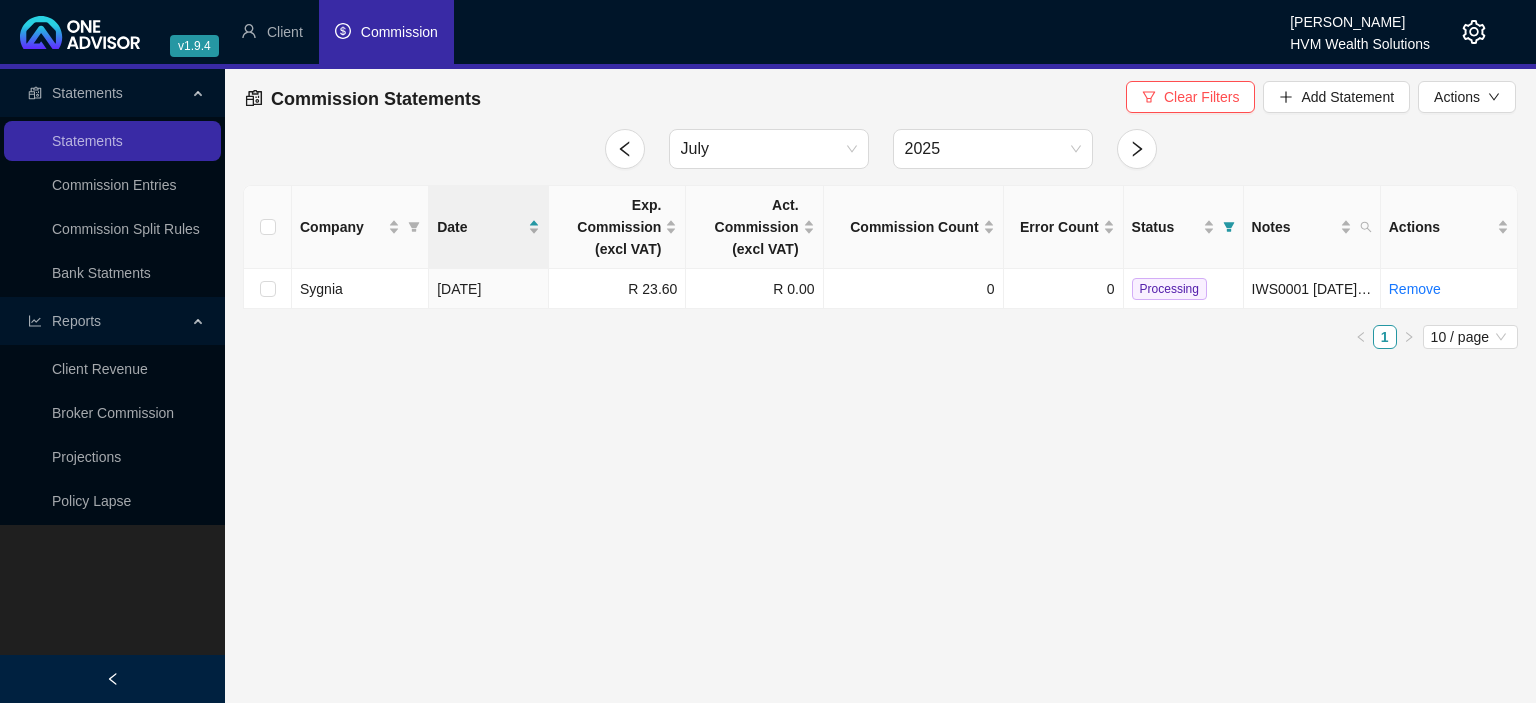 click 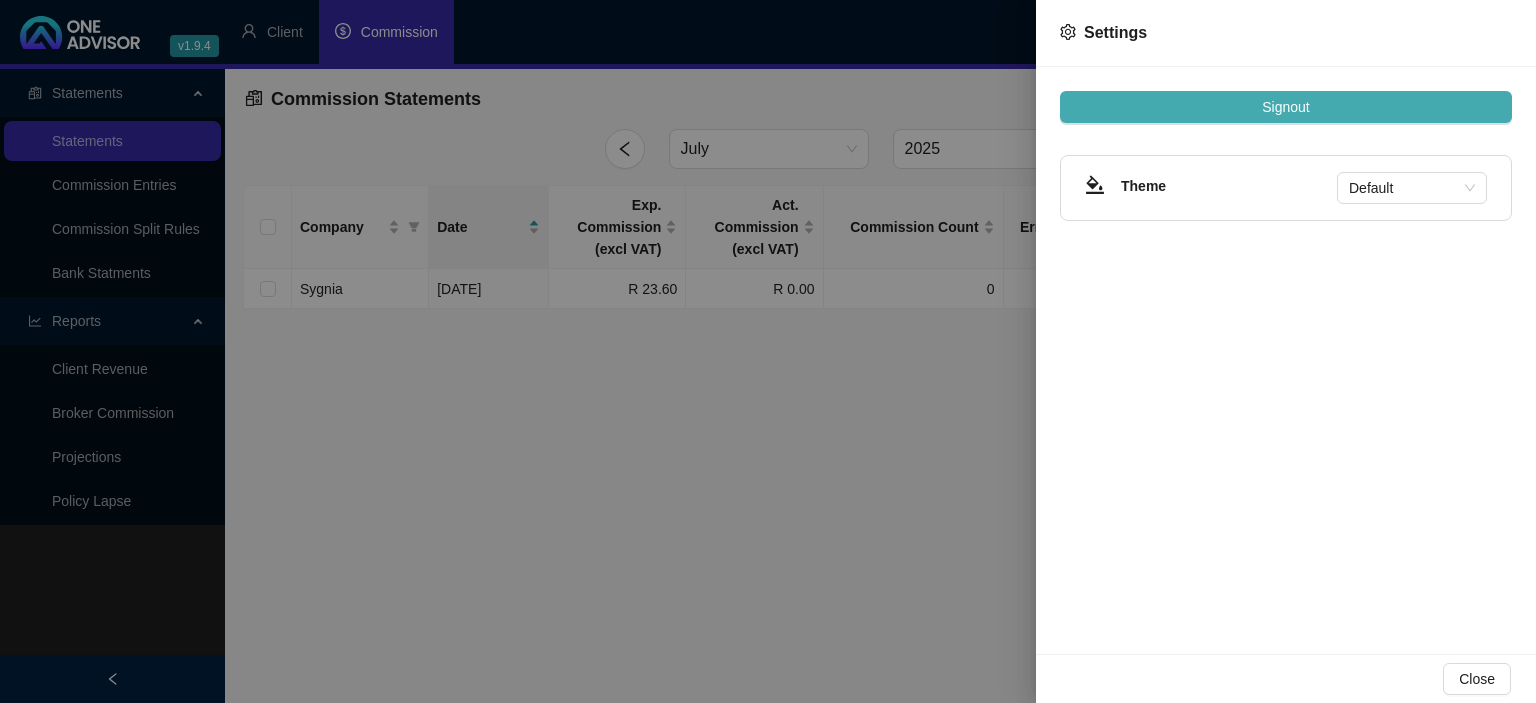 click on "Signout" at bounding box center (1285, 107) 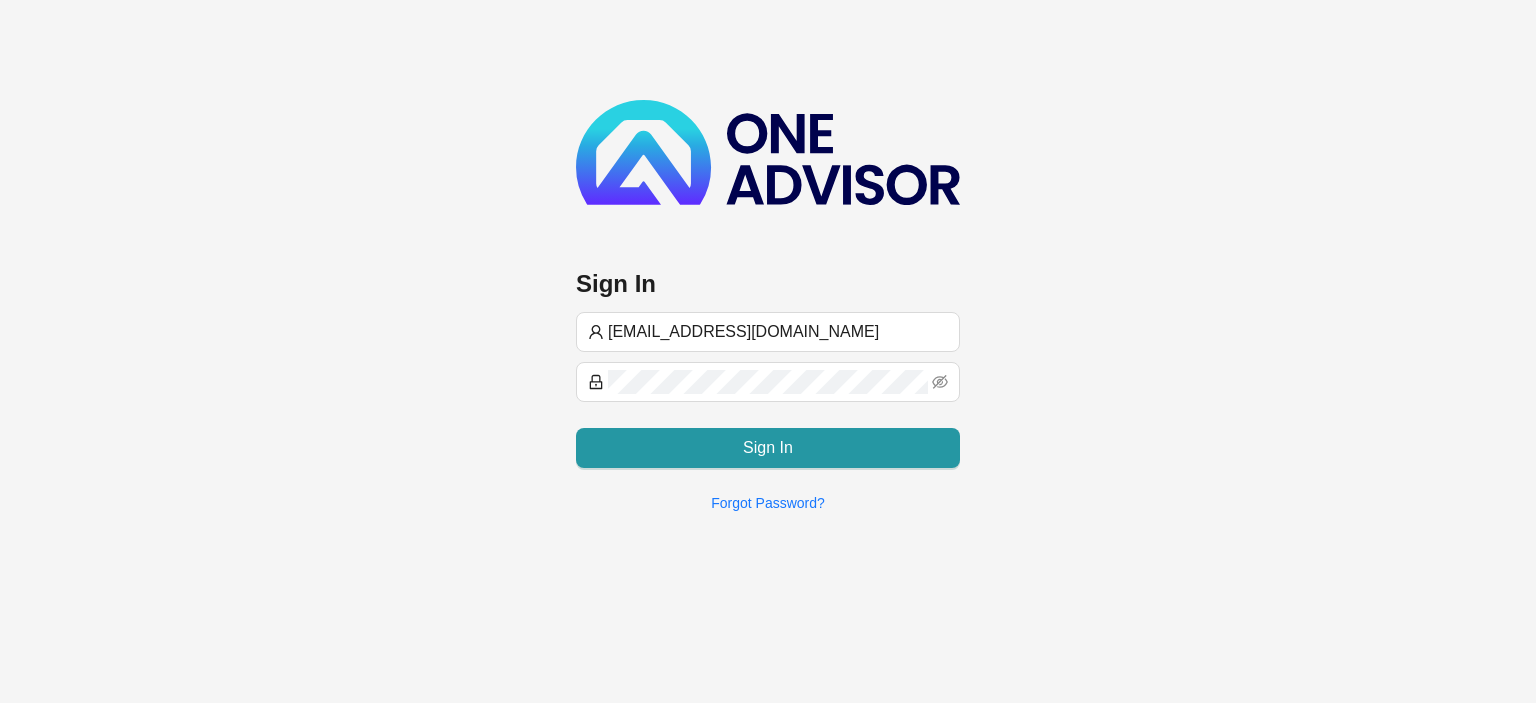 type on "[EMAIL_ADDRESS][DOMAIN_NAME]" 